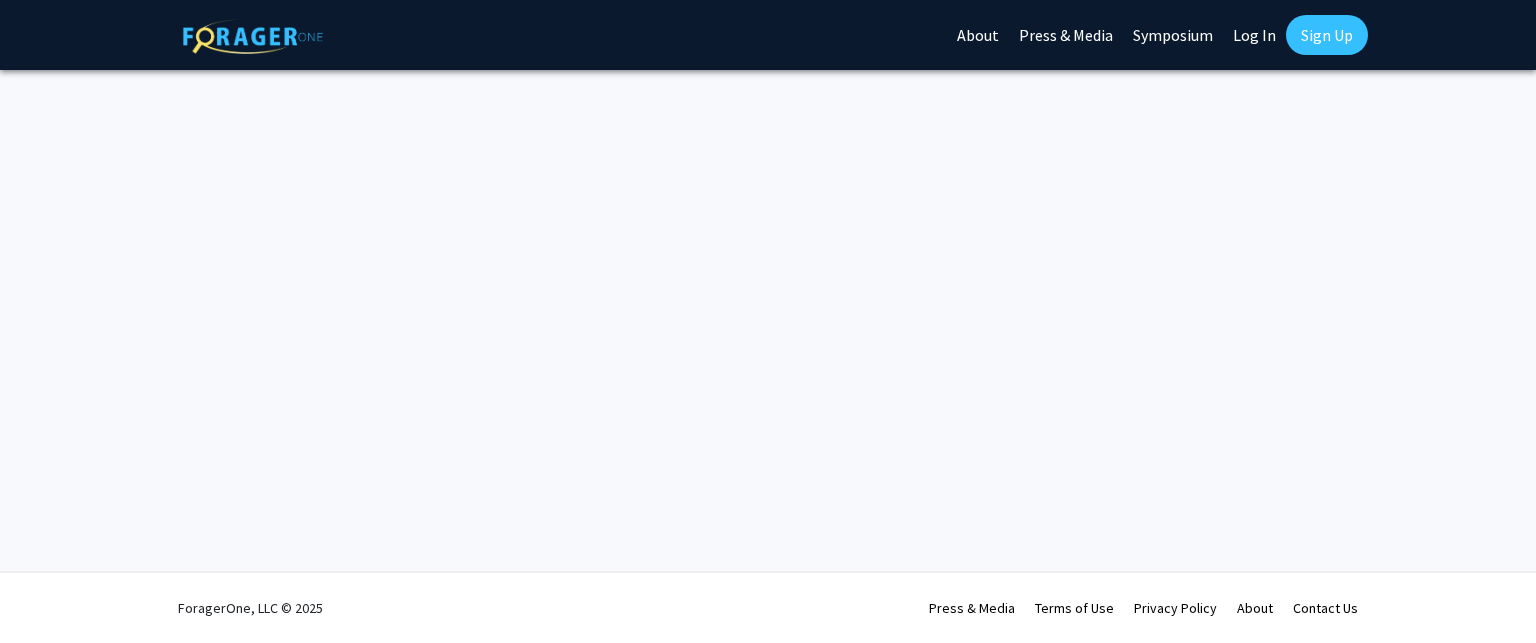 scroll, scrollTop: 0, scrollLeft: 0, axis: both 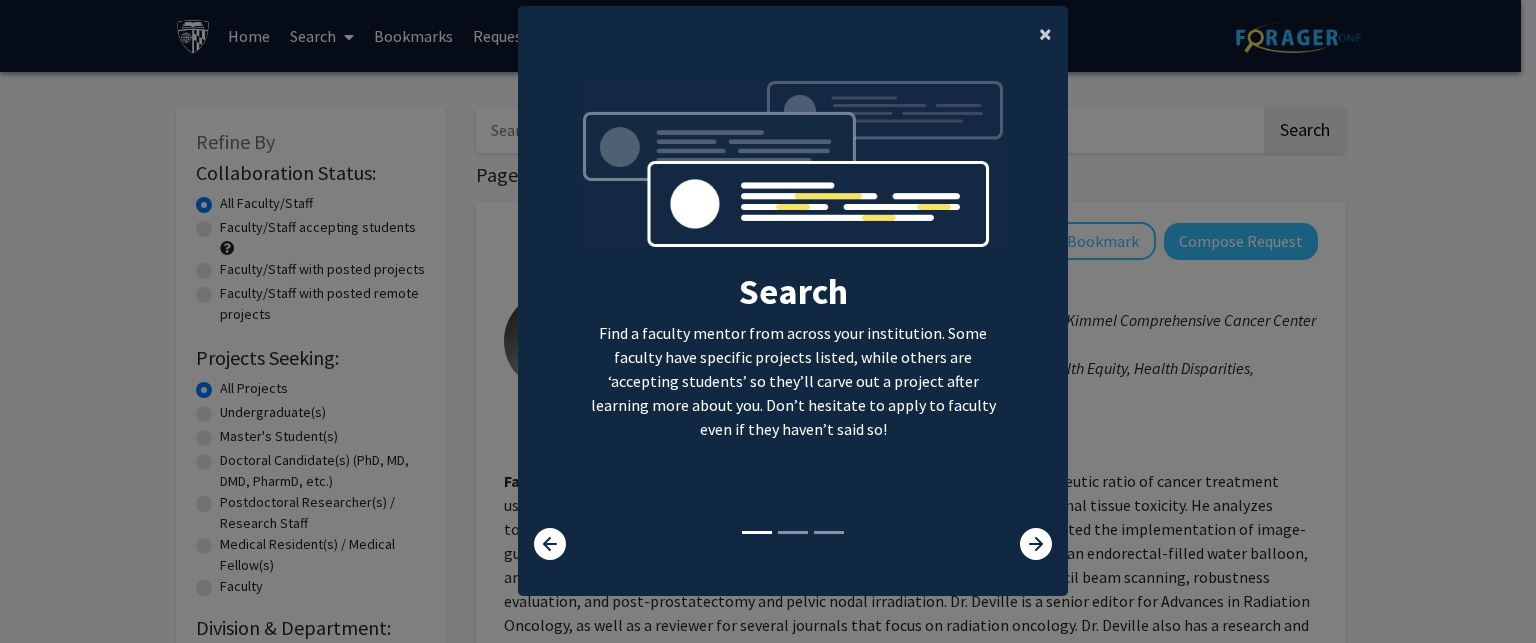 click on "×" 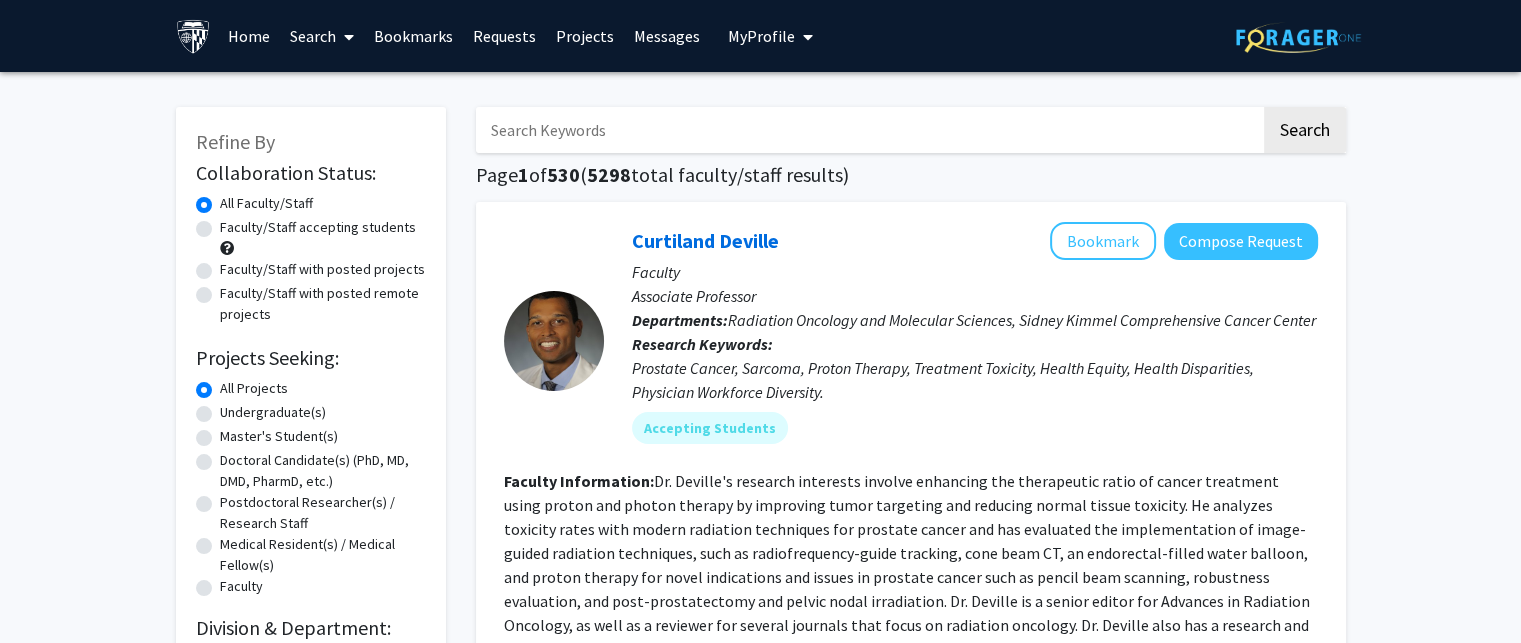 click on "Faculty/Staff accepting students" 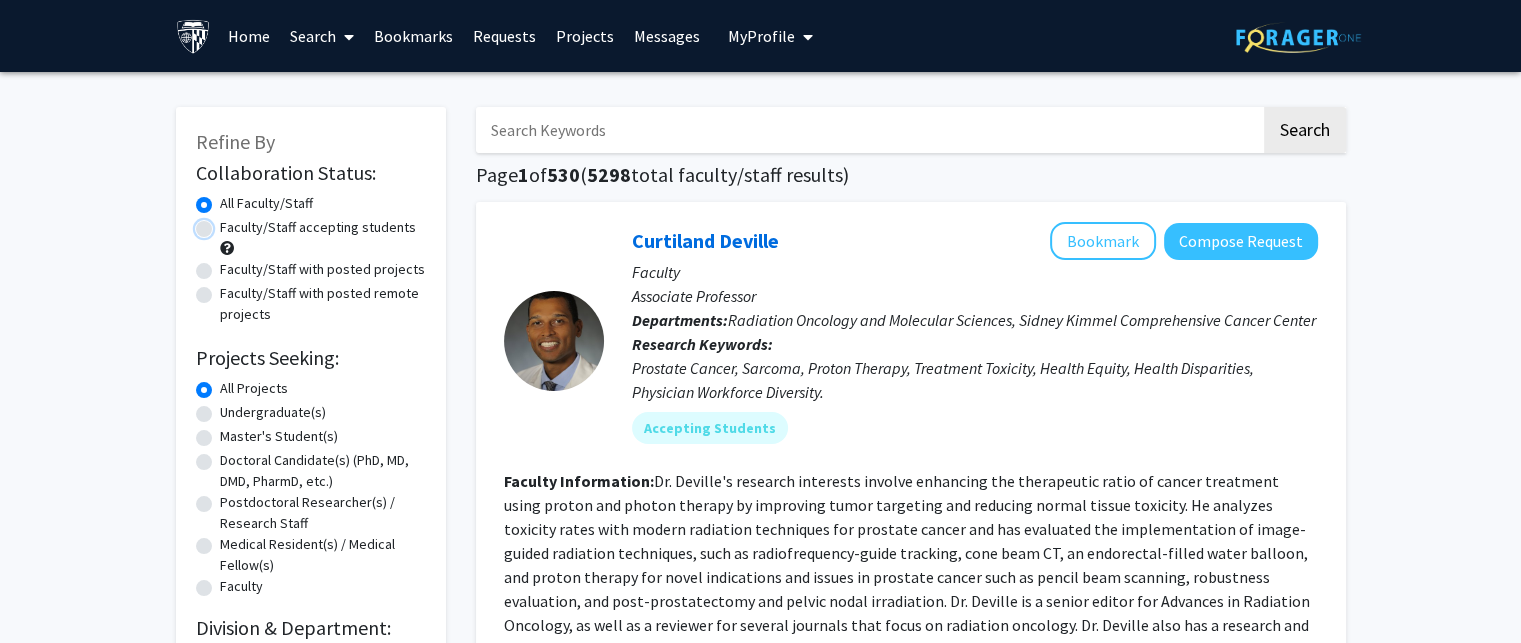 click on "Faculty/Staff accepting students" at bounding box center (226, 223) 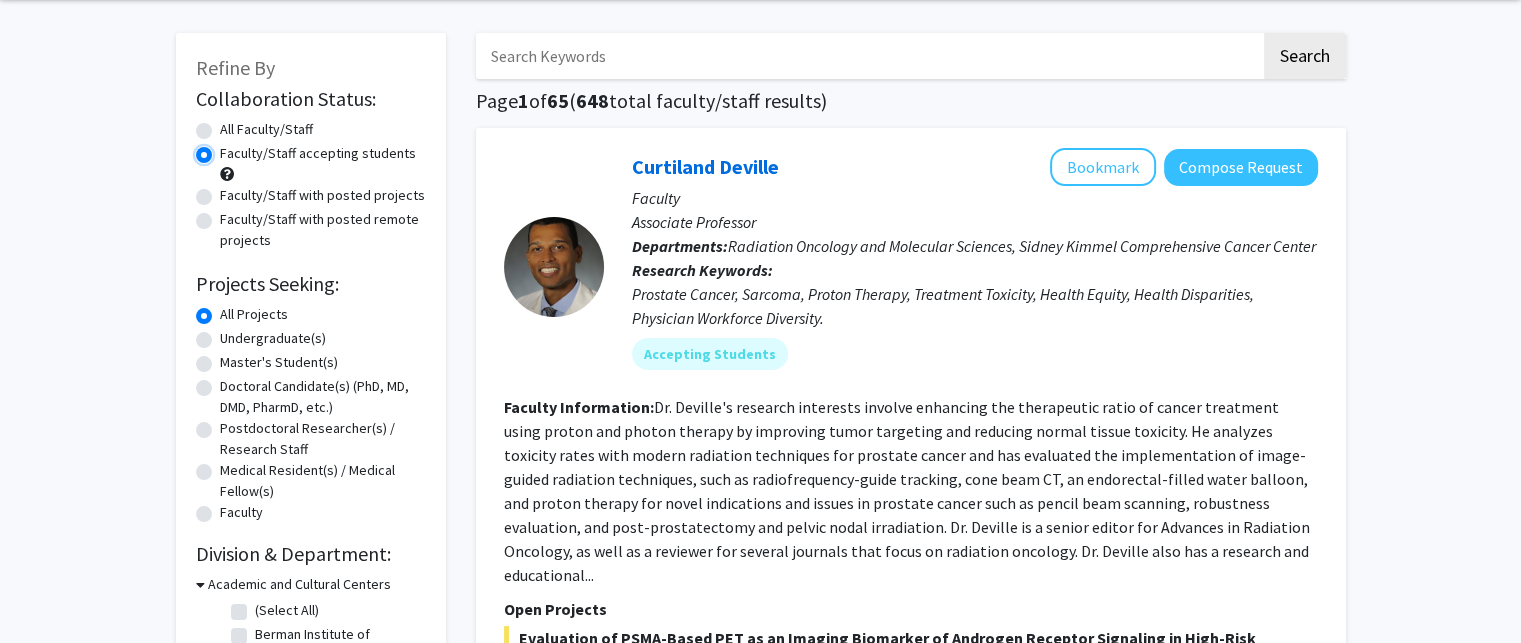 scroll, scrollTop: 100, scrollLeft: 0, axis: vertical 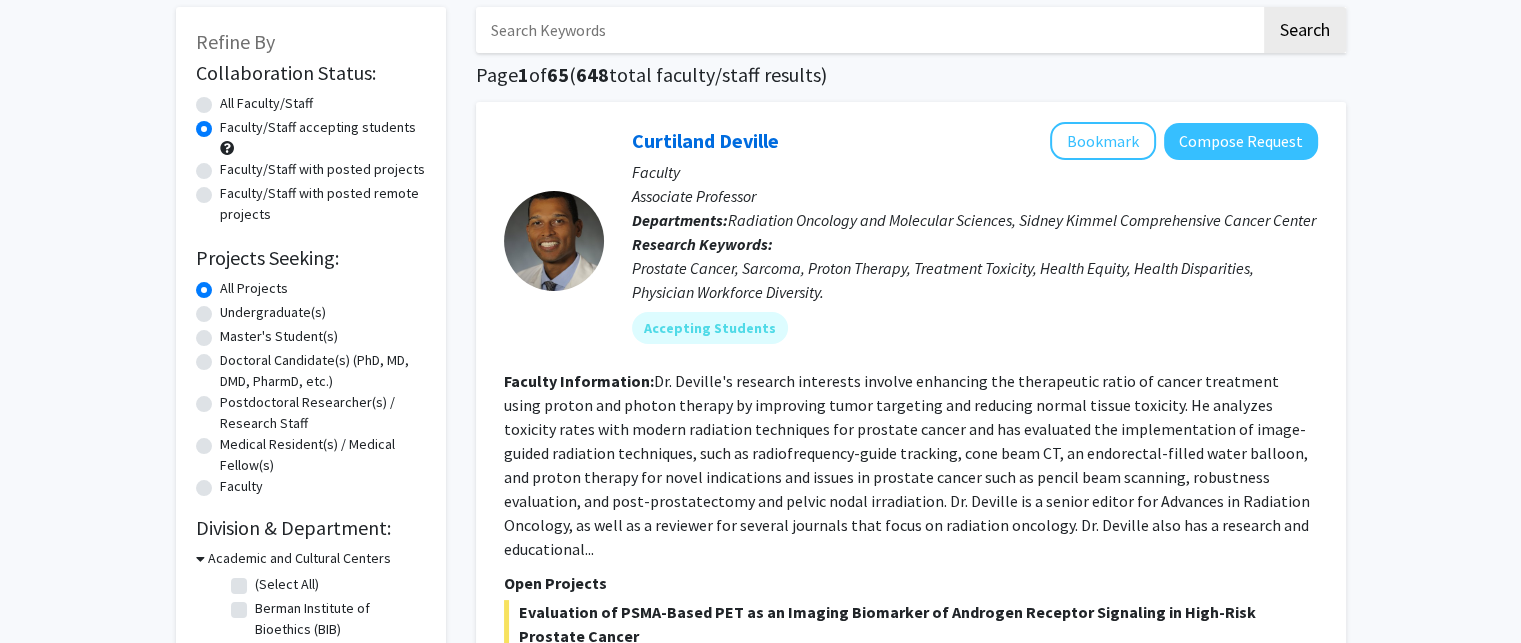click on "Master's Student(s)" 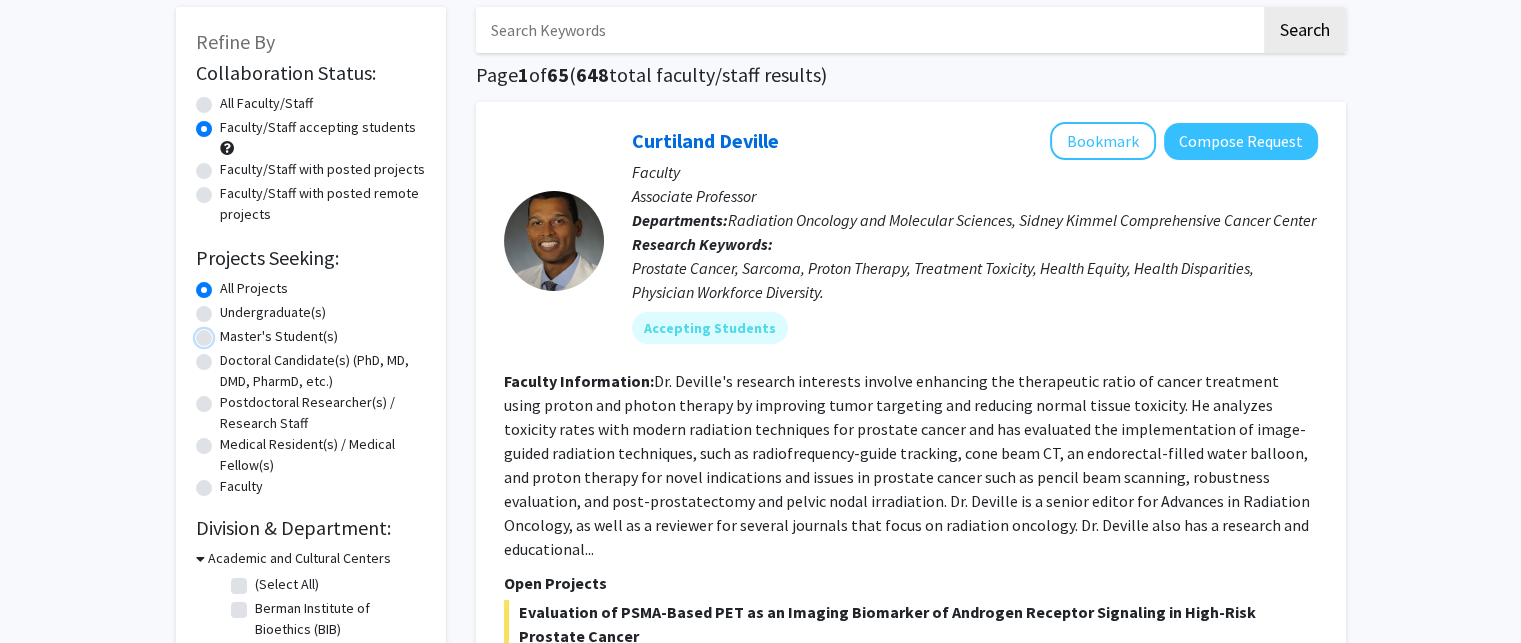 click on "Master's Student(s)" at bounding box center (226, 332) 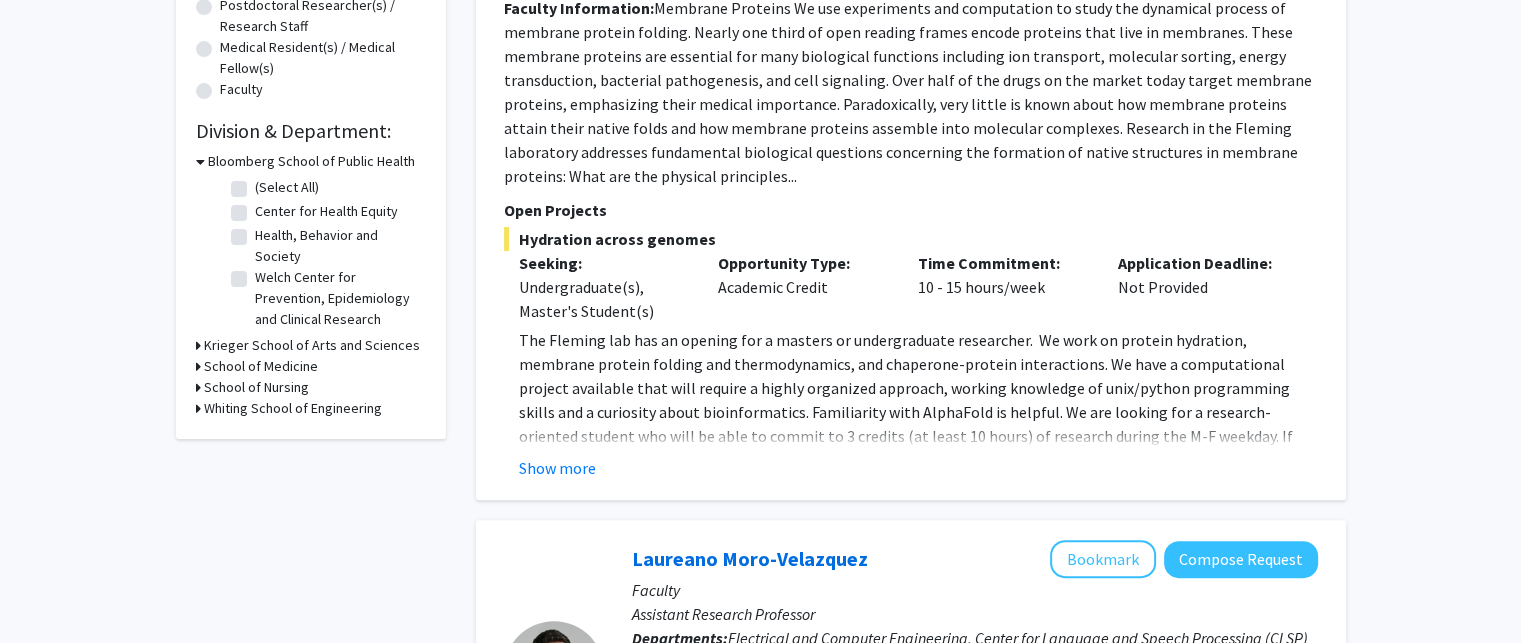 scroll, scrollTop: 500, scrollLeft: 0, axis: vertical 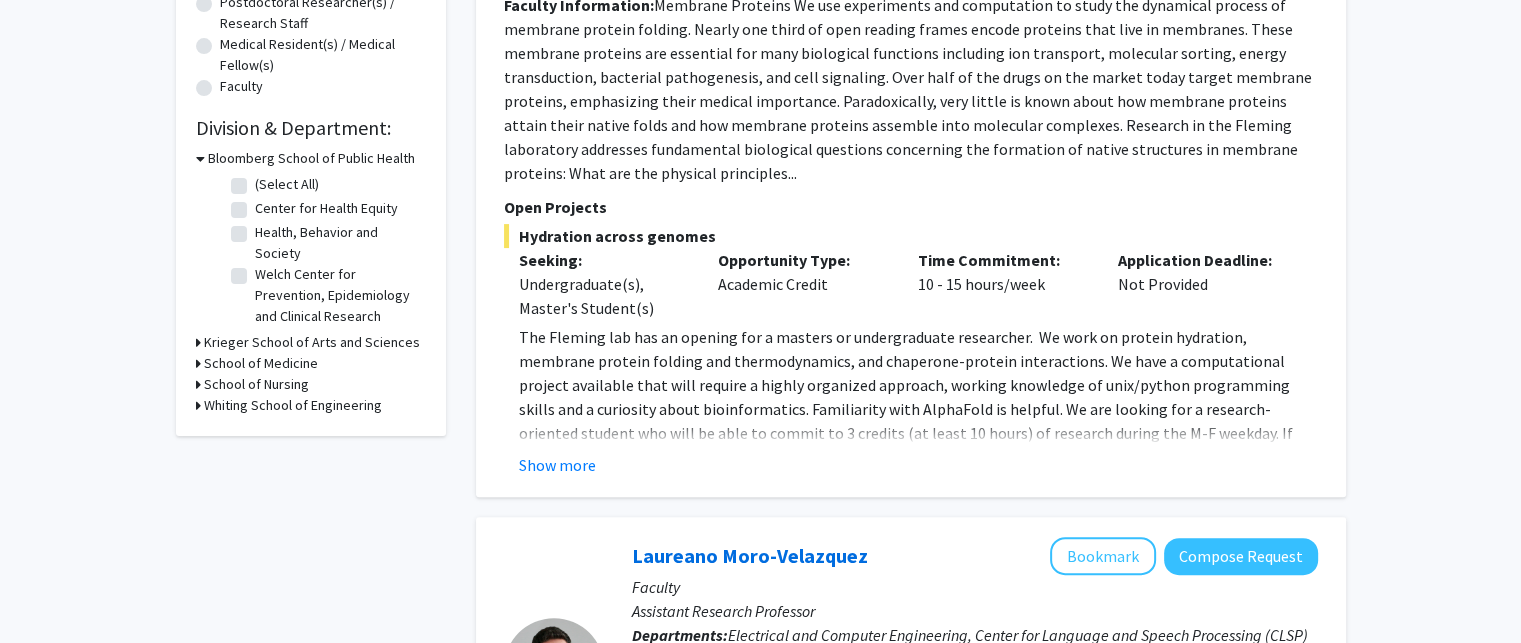 click on "Whiting School of Engineering" at bounding box center [293, 405] 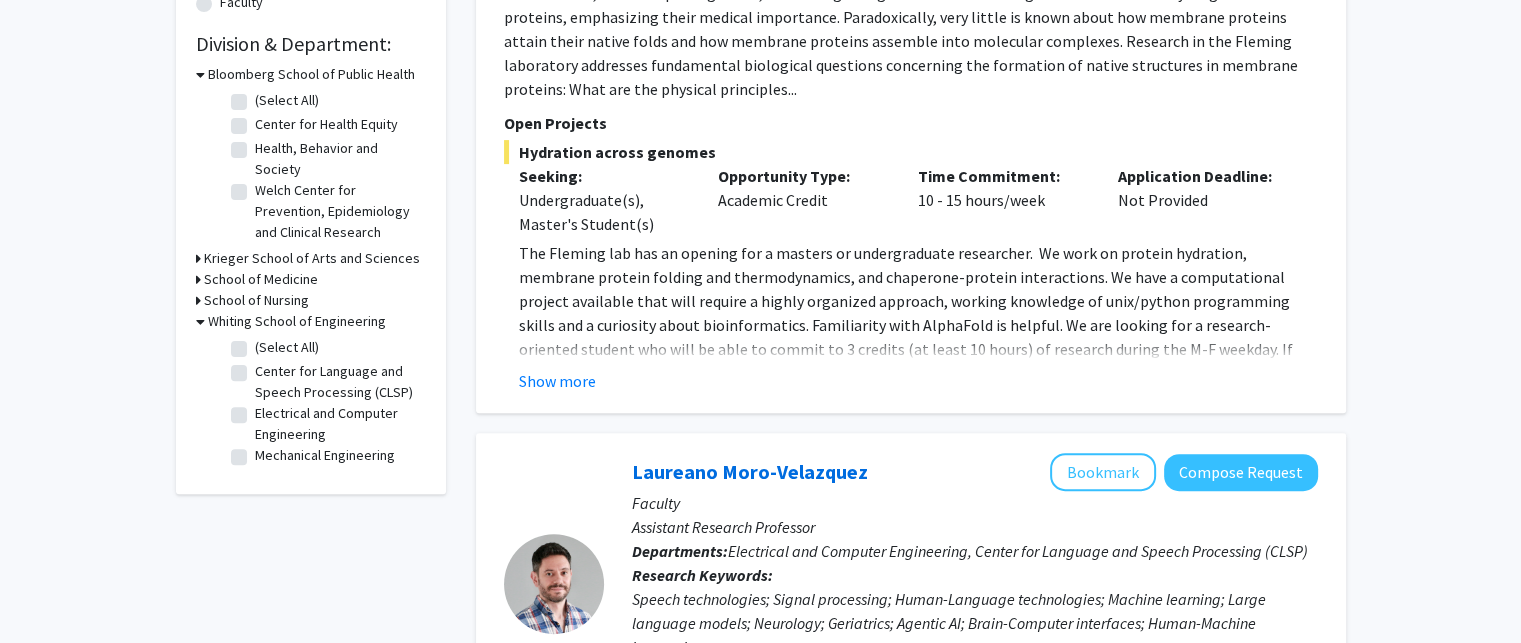 scroll, scrollTop: 600, scrollLeft: 0, axis: vertical 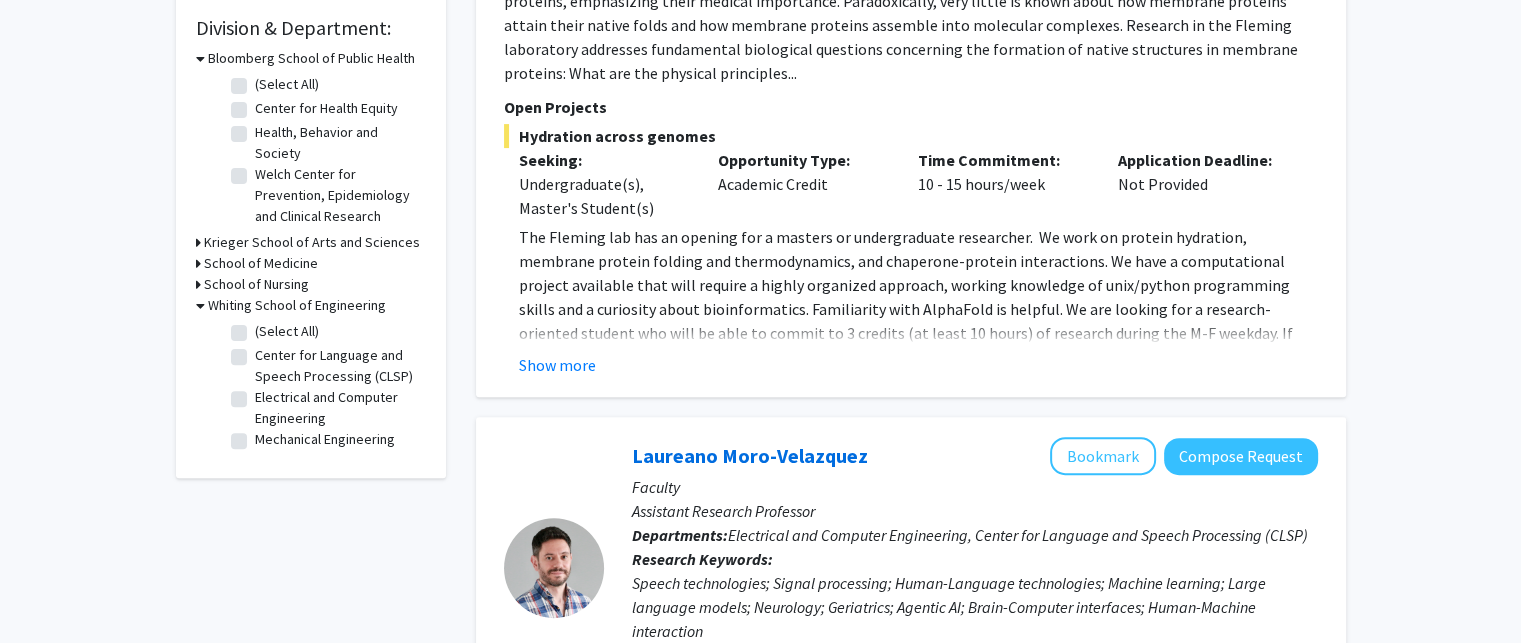 click on "(Select All)  (Select All)  Center for Language and Speech Processing (CLSP)  Center for Language and Speech Processing (CLSP)  Electrical and Computer Engineering  Electrical and Computer Engineering  Mechanical Engineering  Mechanical Engineering" 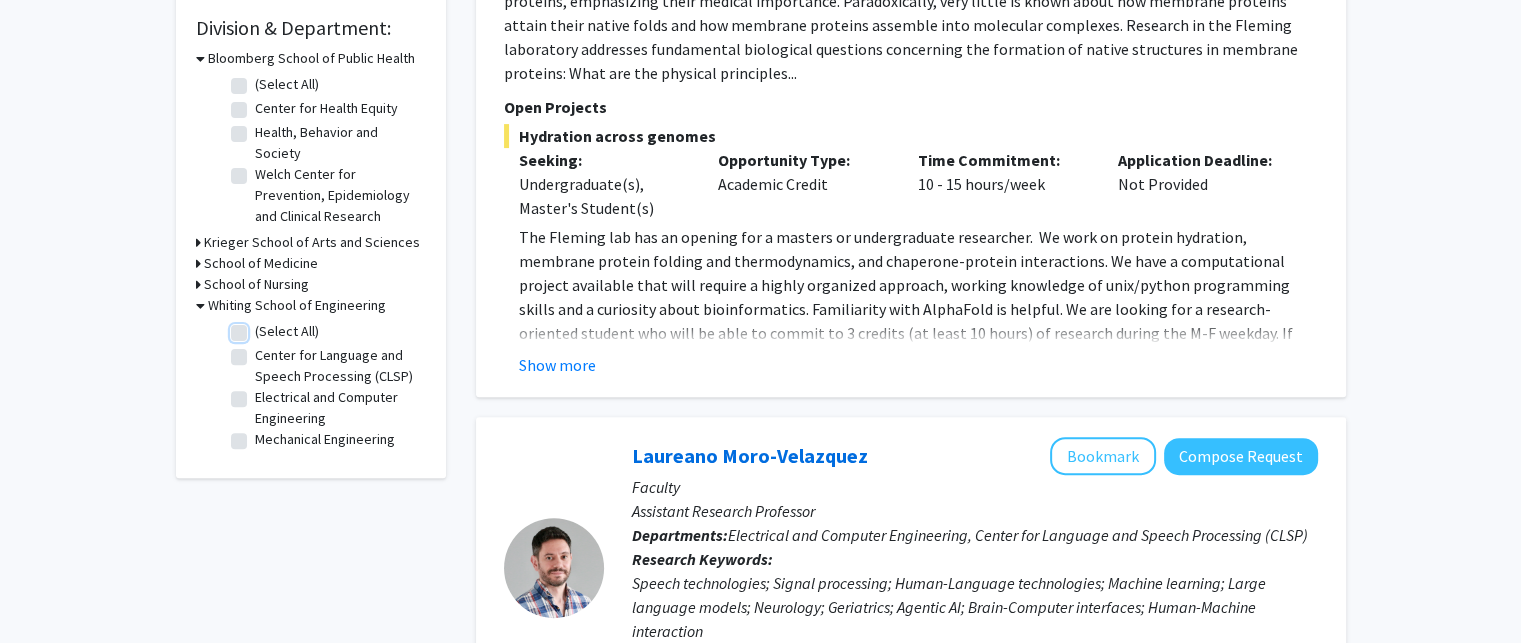click on "(Select All)" at bounding box center (261, 327) 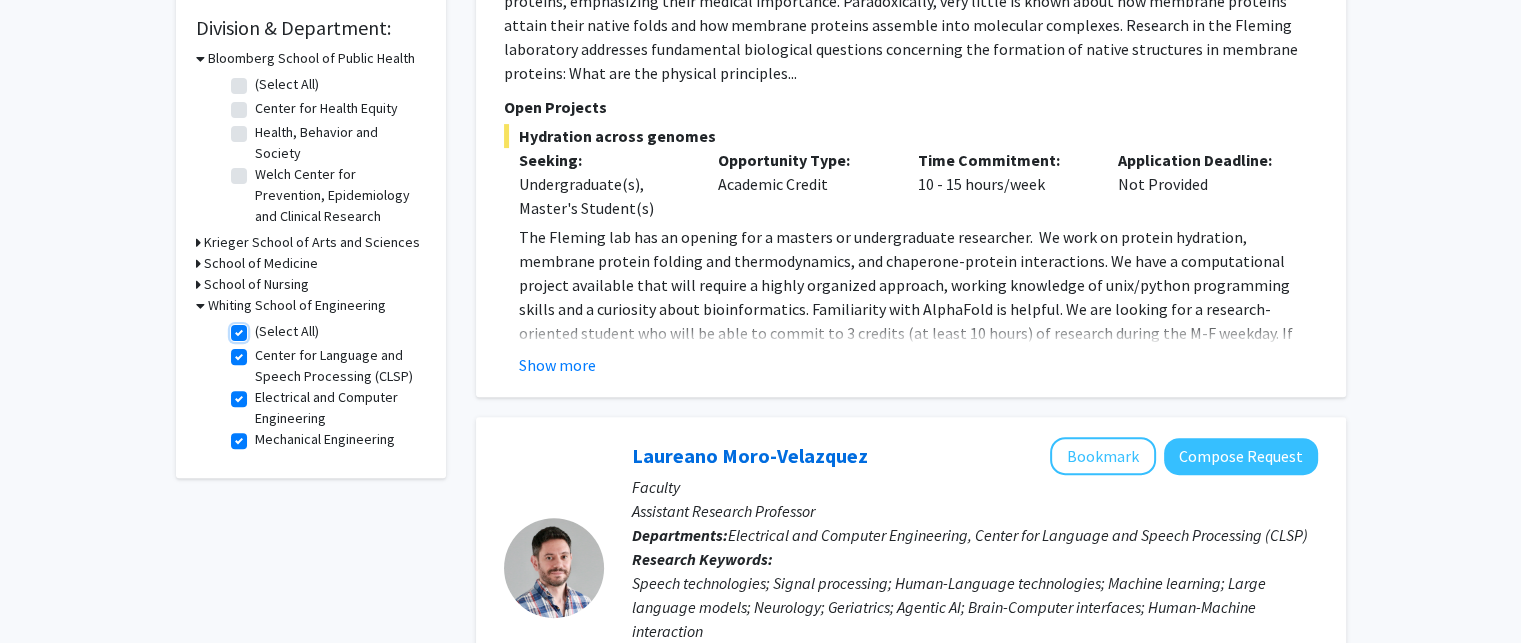 checkbox on "true" 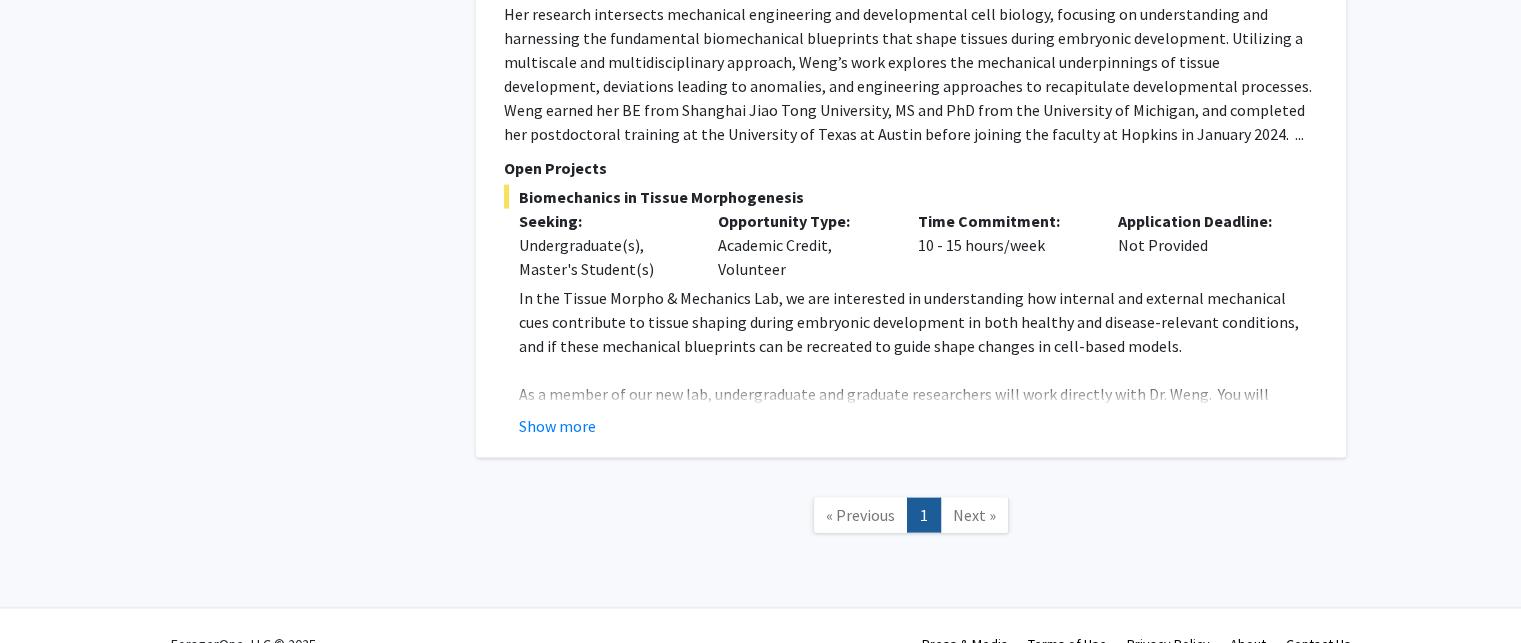 scroll, scrollTop: 4238, scrollLeft: 0, axis: vertical 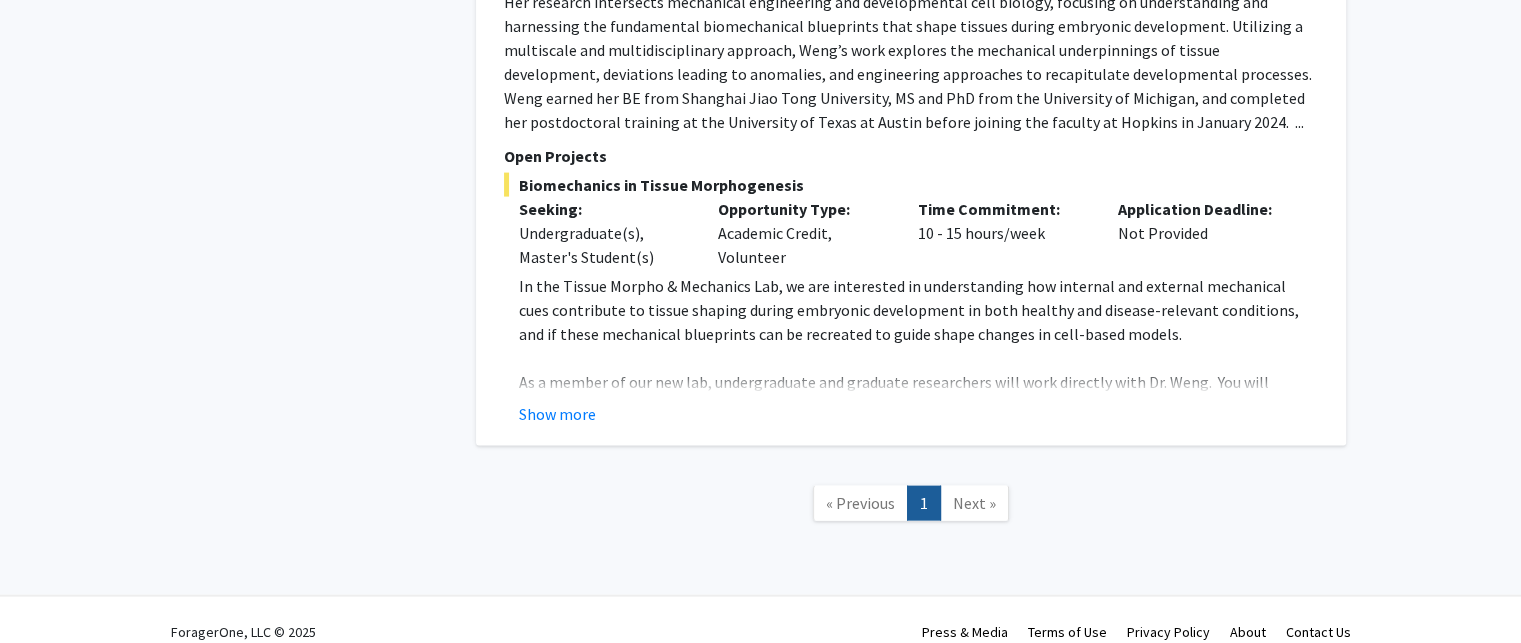 click on "Next »" 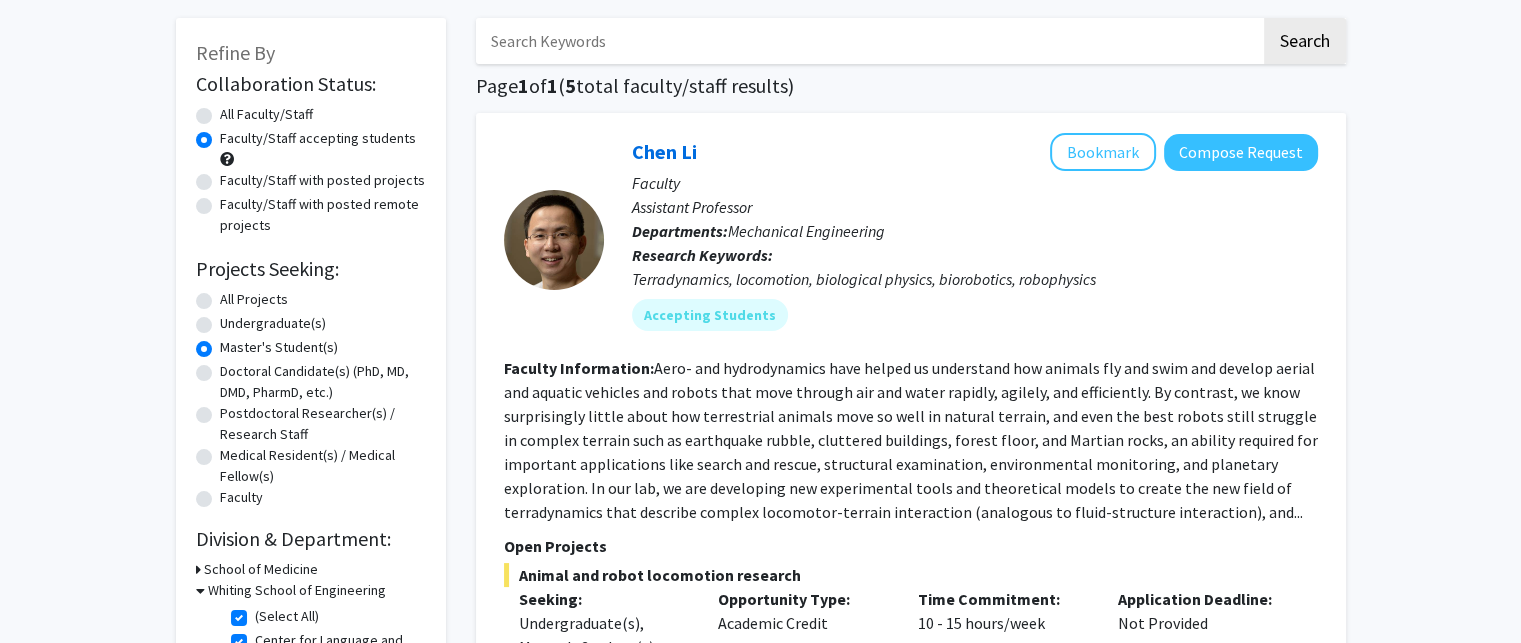 scroll, scrollTop: 100, scrollLeft: 0, axis: vertical 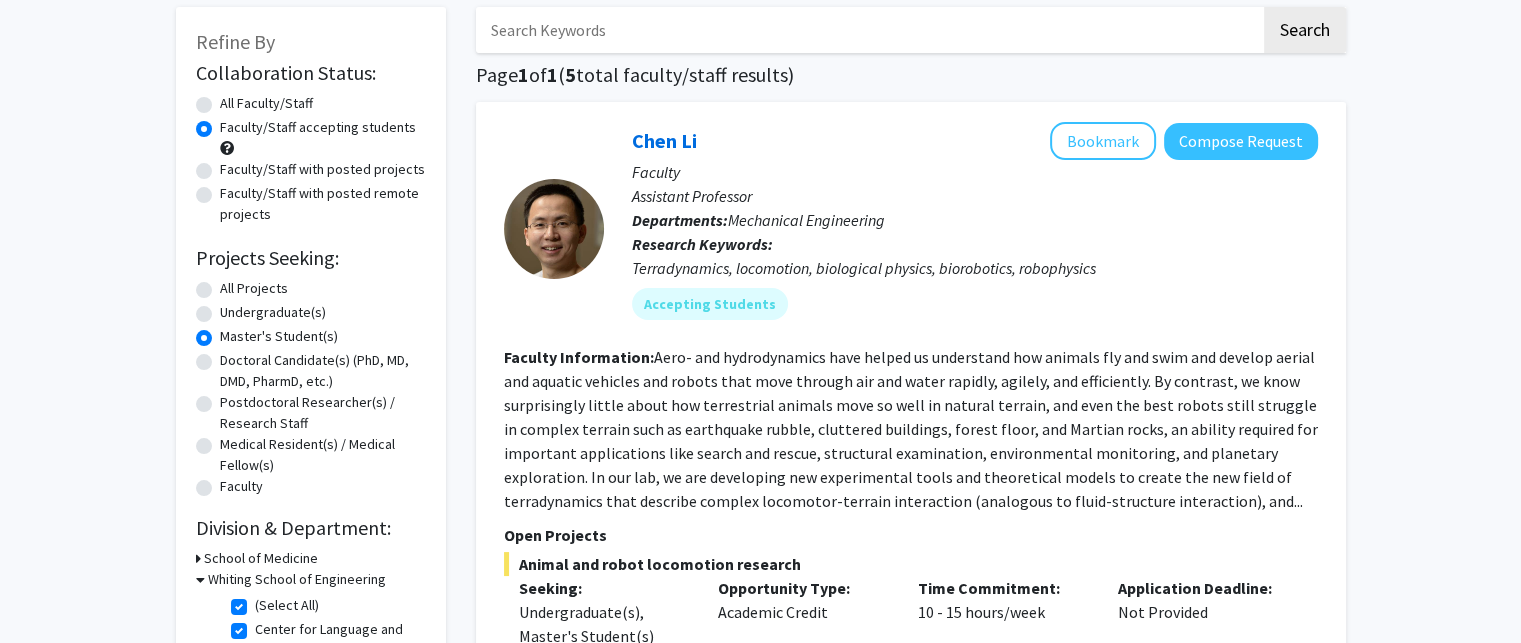 click on "All Projects" 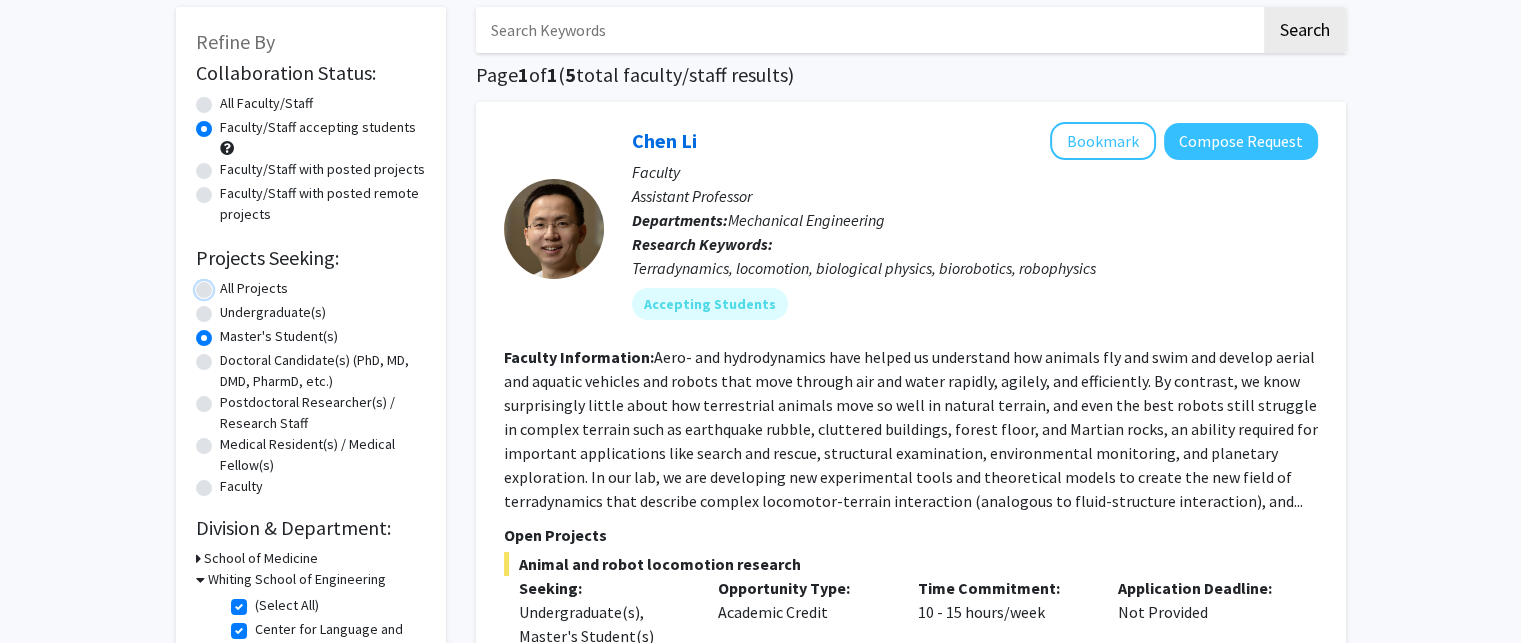 click on "All Projects" at bounding box center [226, 284] 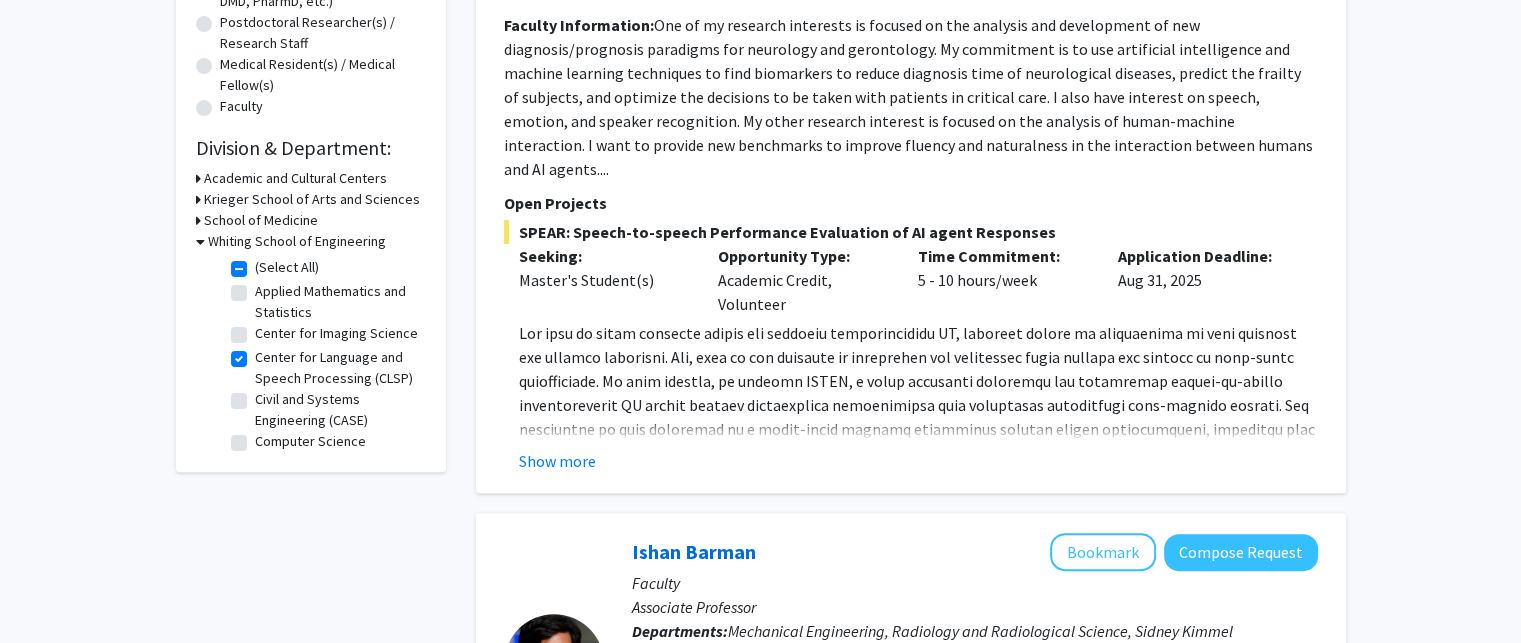 scroll, scrollTop: 600, scrollLeft: 0, axis: vertical 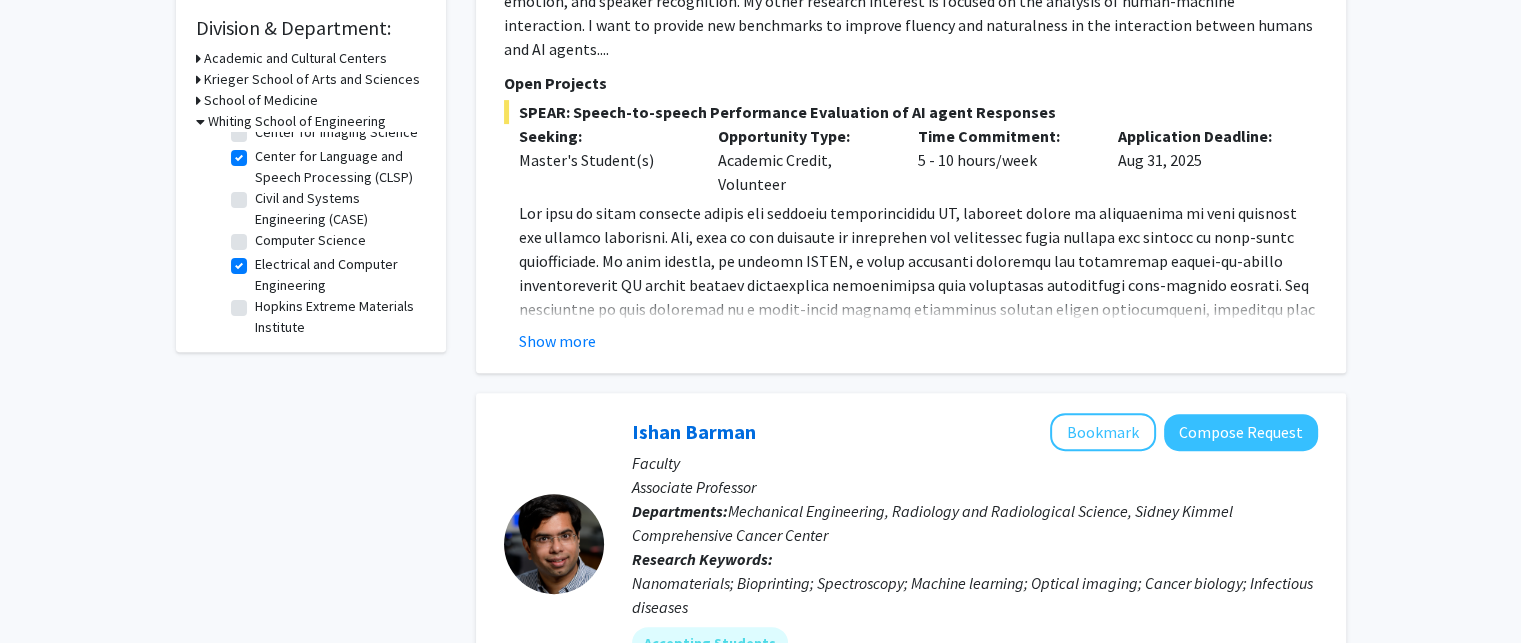 click on "Electrical and Computer Engineering" 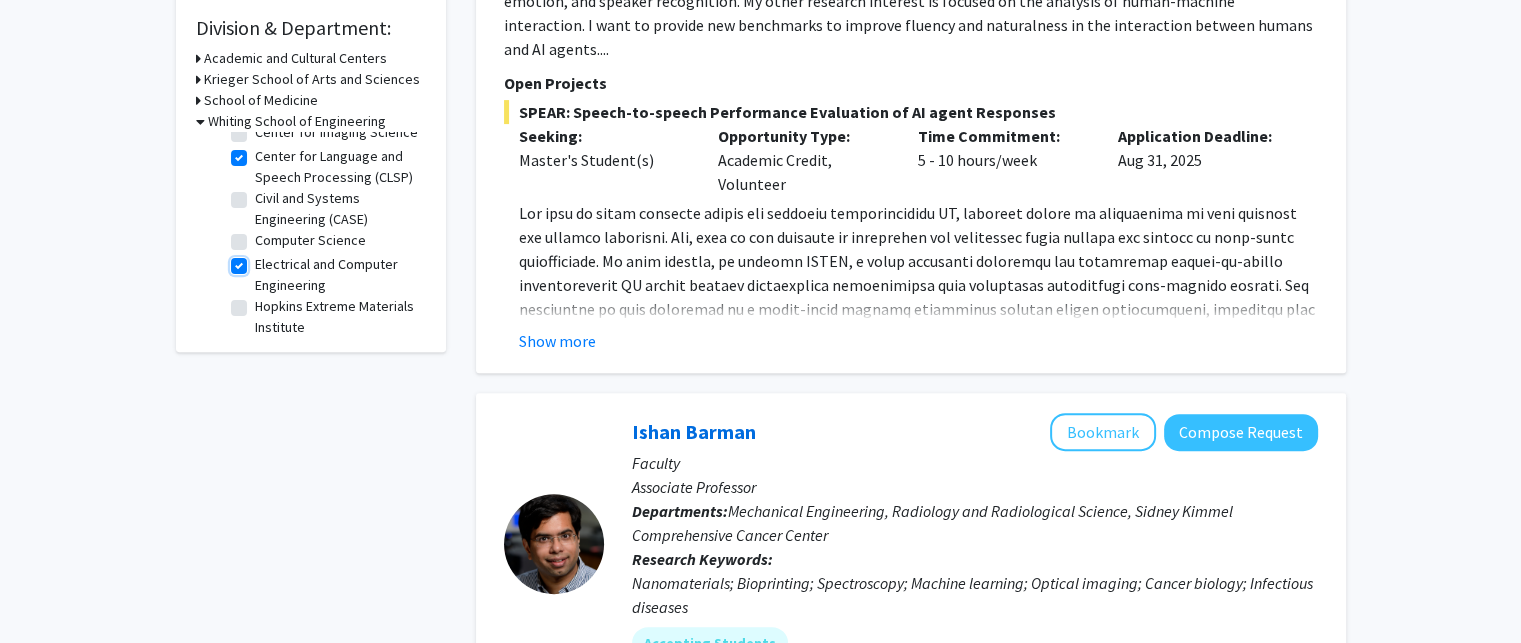 click on "Electrical and Computer Engineering" at bounding box center (261, 260) 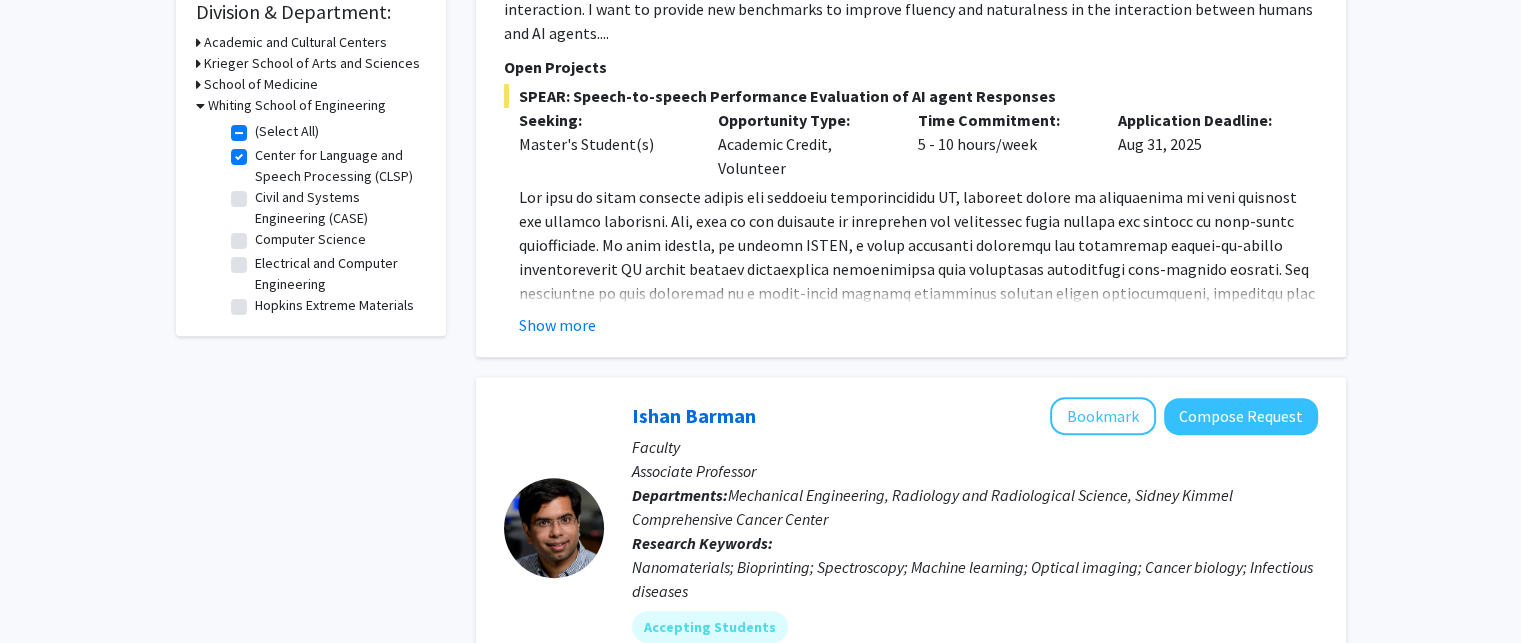 scroll, scrollTop: 600, scrollLeft: 0, axis: vertical 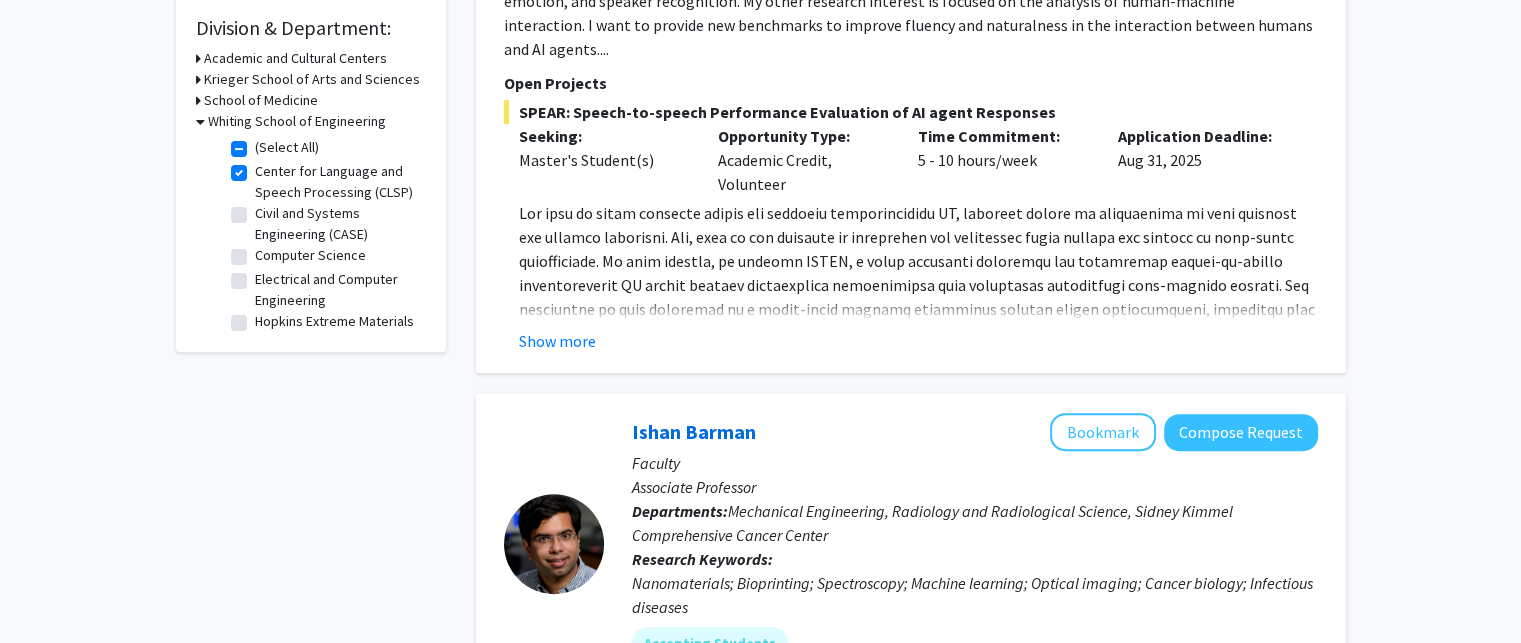 click on "Center for Language and Speech Processing (CLSP)  Center for Language and Speech Processing (CLSP)" 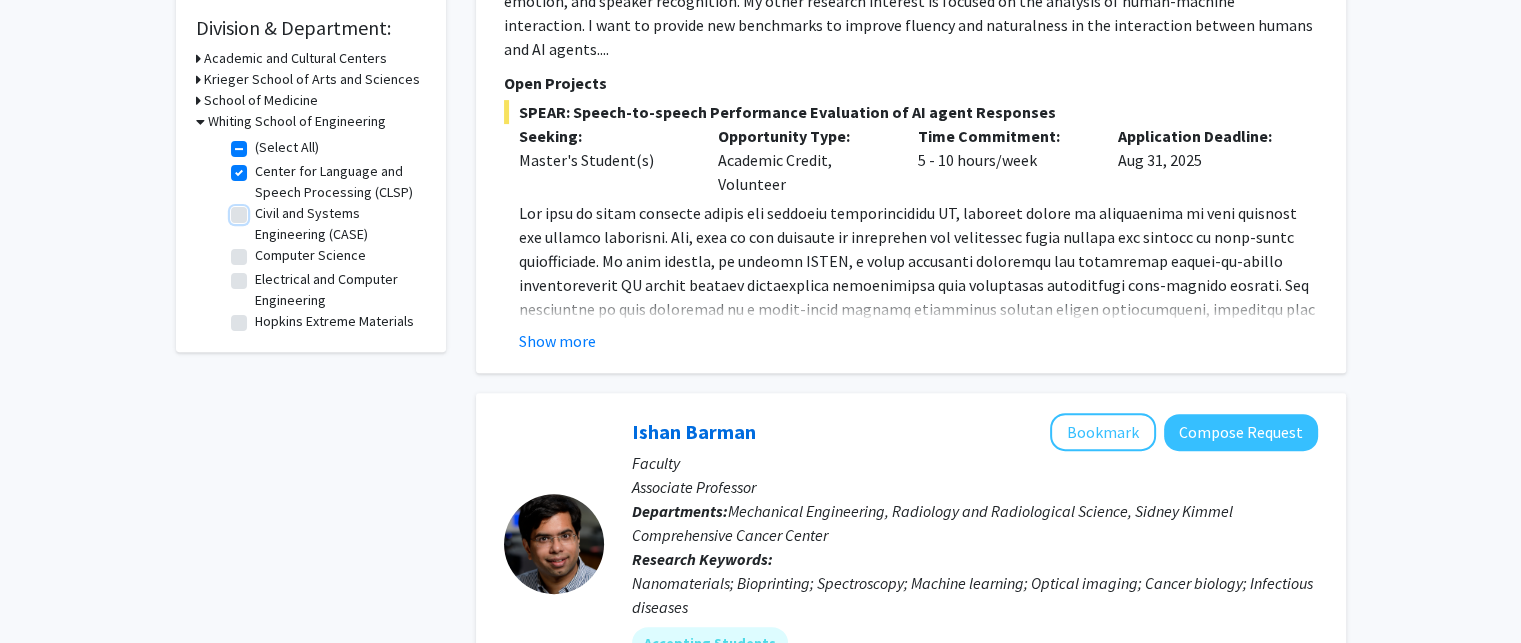 click on "Civil and Systems Engineering (CASE)" at bounding box center [261, 209] 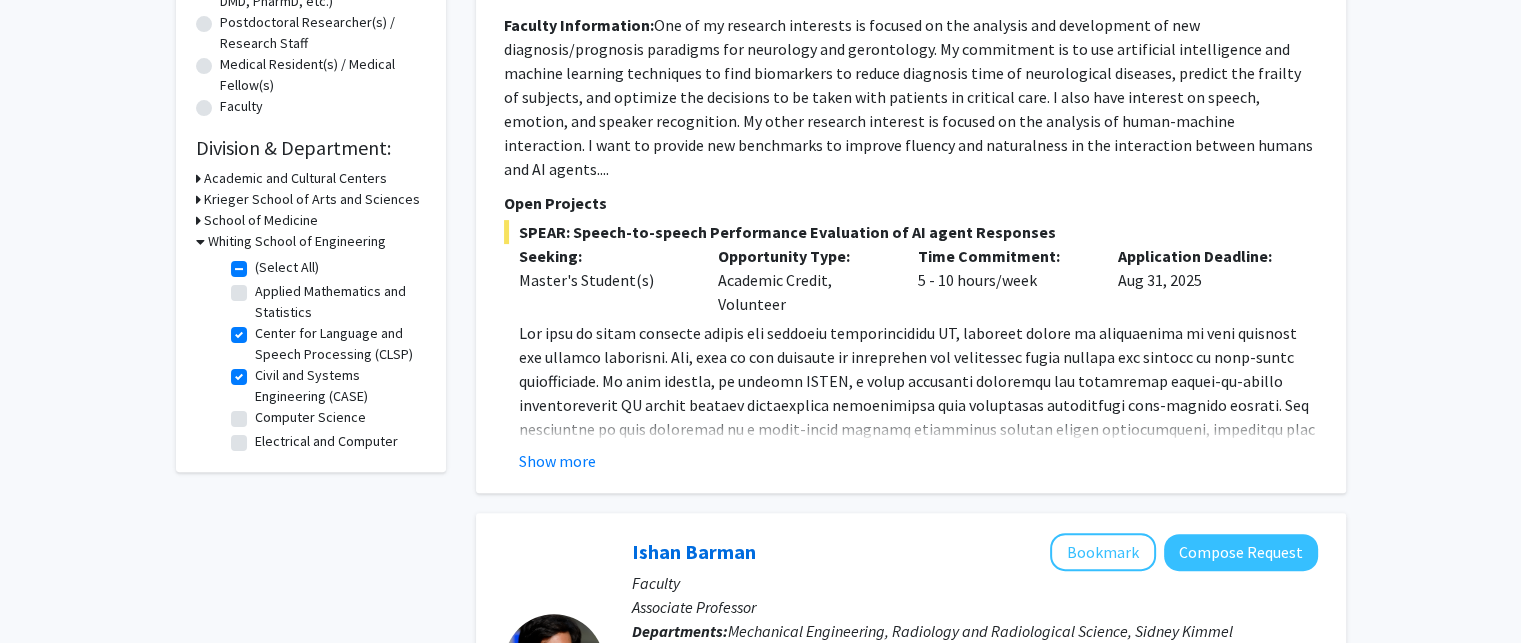 scroll, scrollTop: 600, scrollLeft: 0, axis: vertical 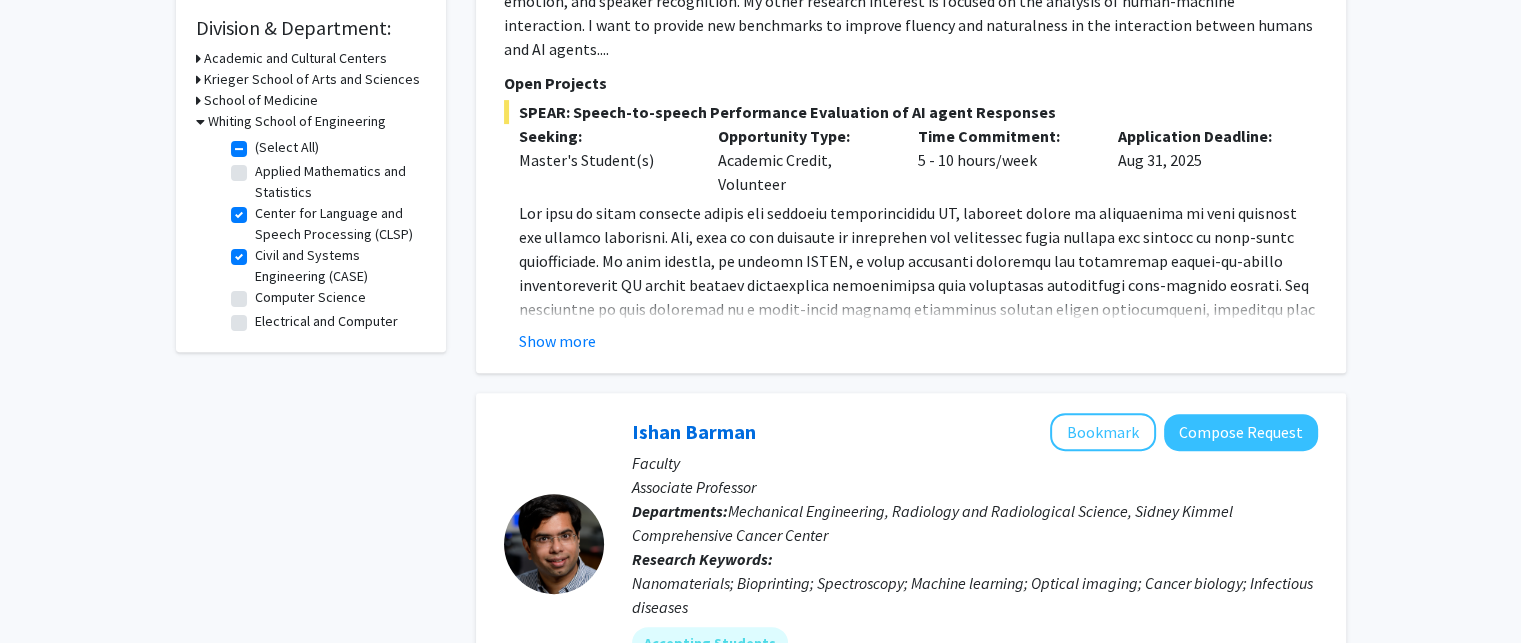 click on "Center for Language and Speech Processing (CLSP)" 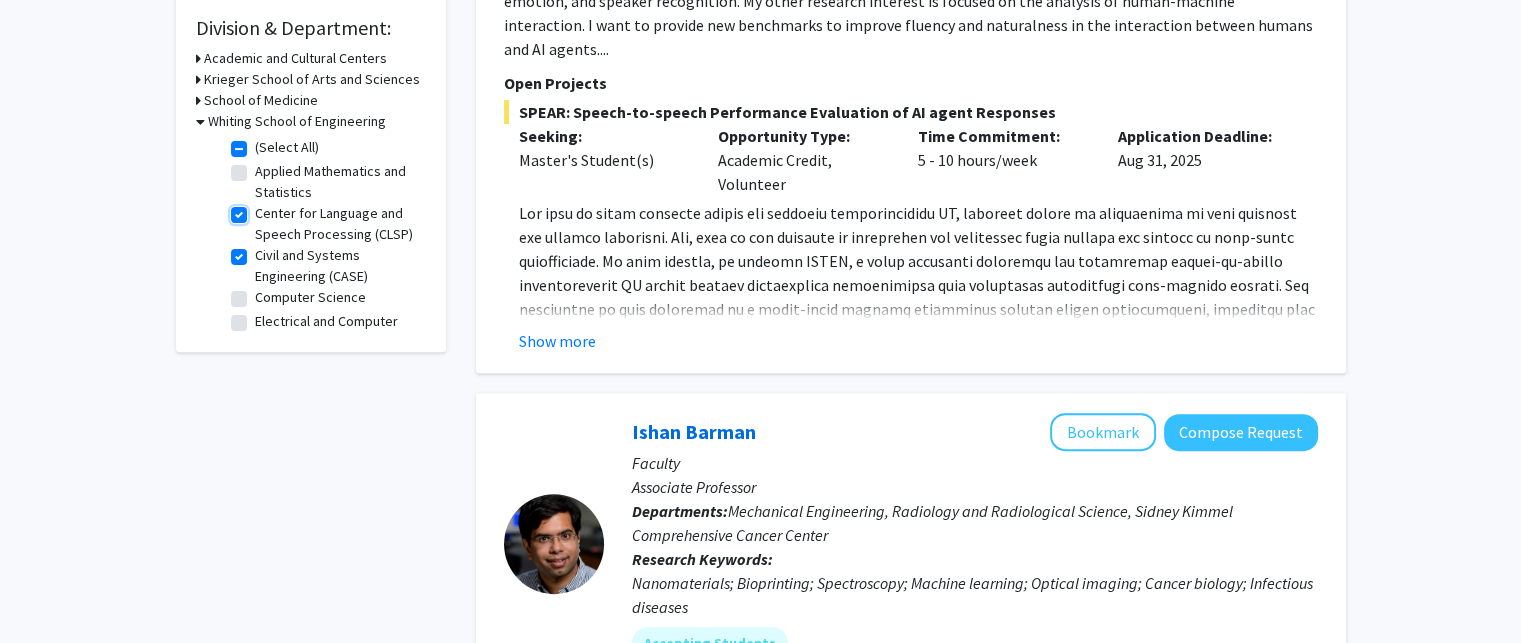 click on "Center for Language and Speech Processing (CLSP)" at bounding box center (261, 209) 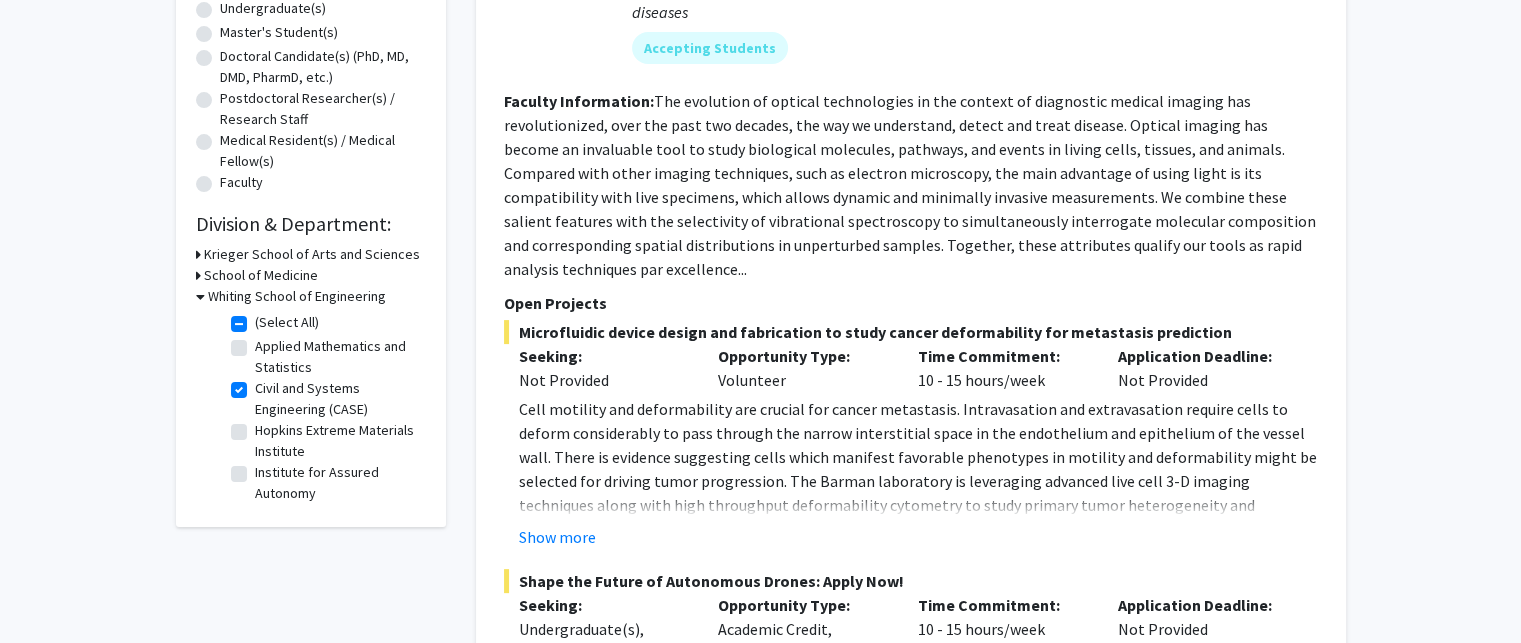 scroll, scrollTop: 400, scrollLeft: 0, axis: vertical 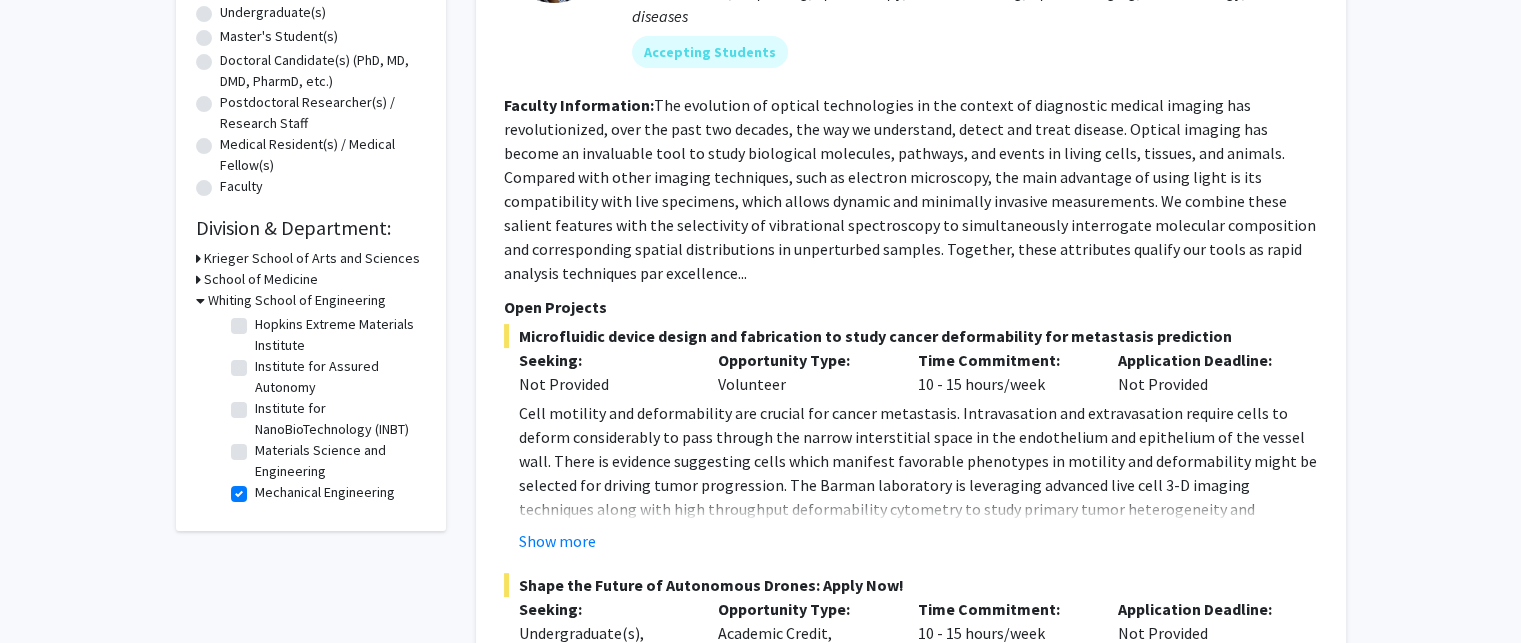 click on "Mechanical Engineering" 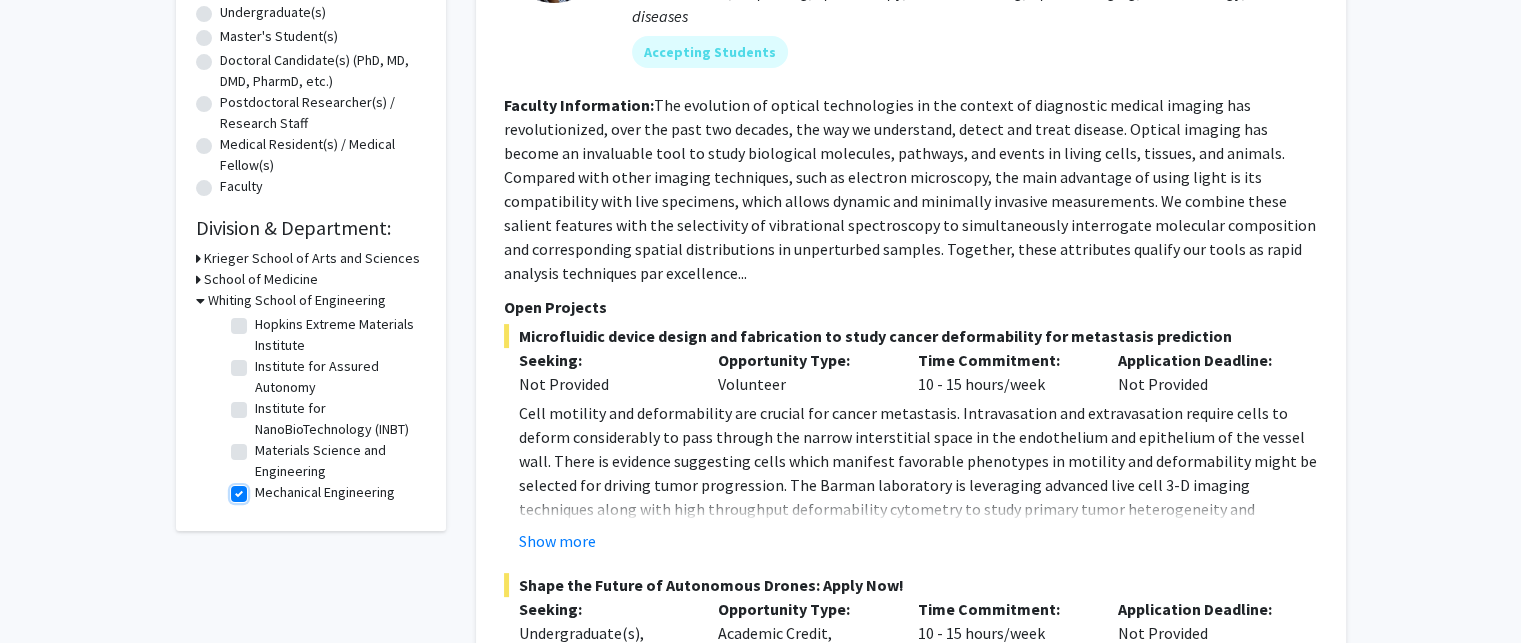 click on "Mechanical Engineering" at bounding box center [261, 488] 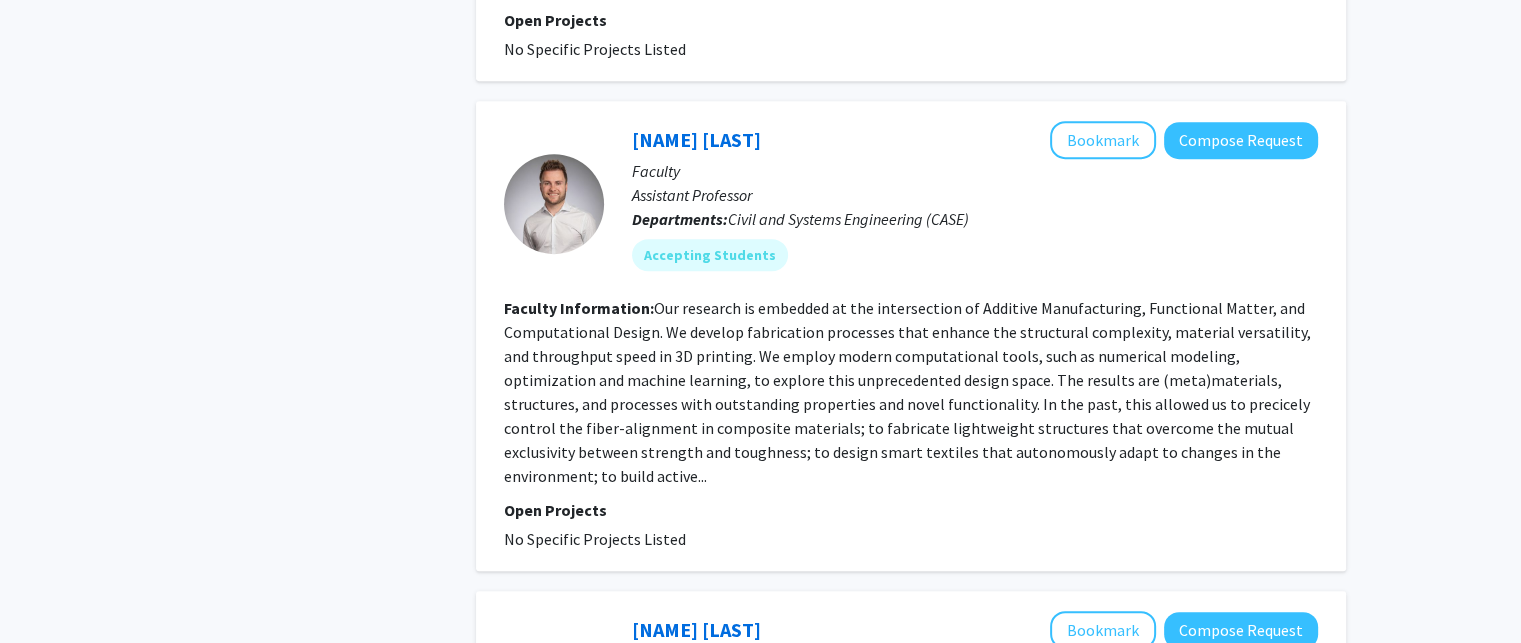 scroll, scrollTop: 1000, scrollLeft: 0, axis: vertical 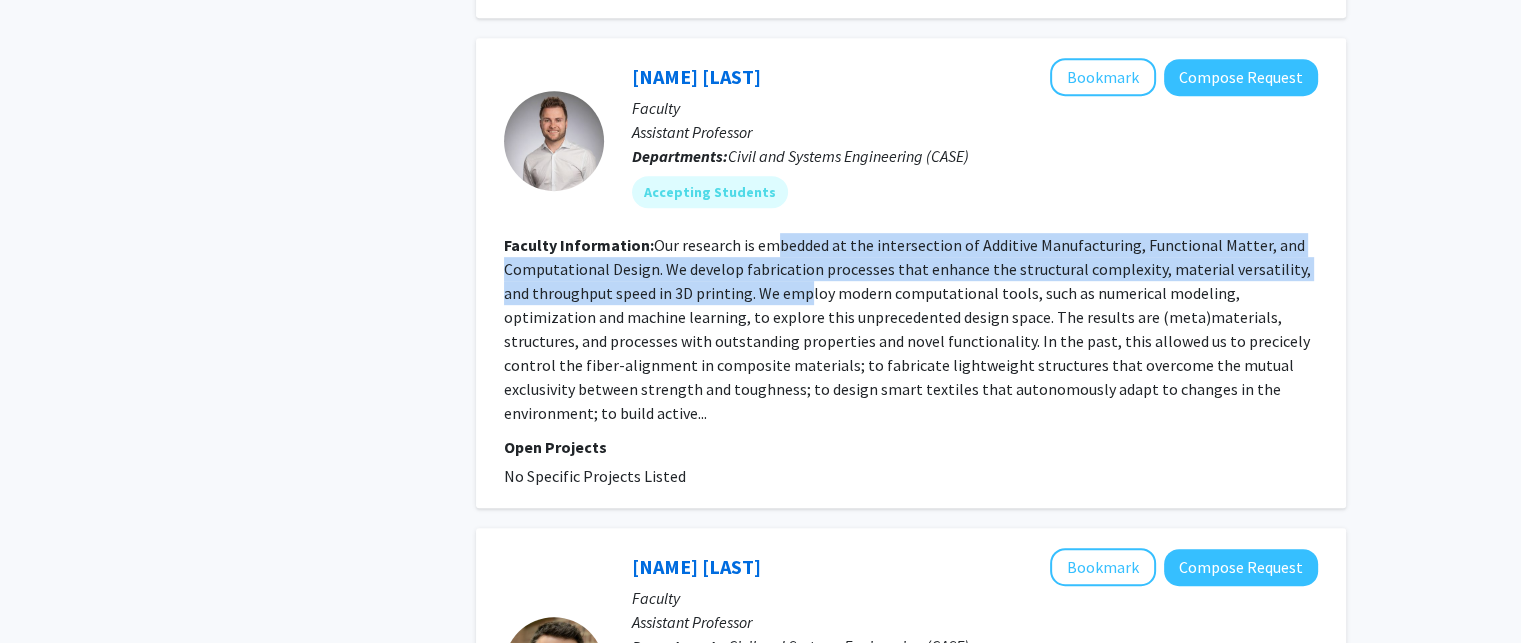 drag, startPoint x: 770, startPoint y: 247, endPoint x: 776, endPoint y: 293, distance: 46.389652 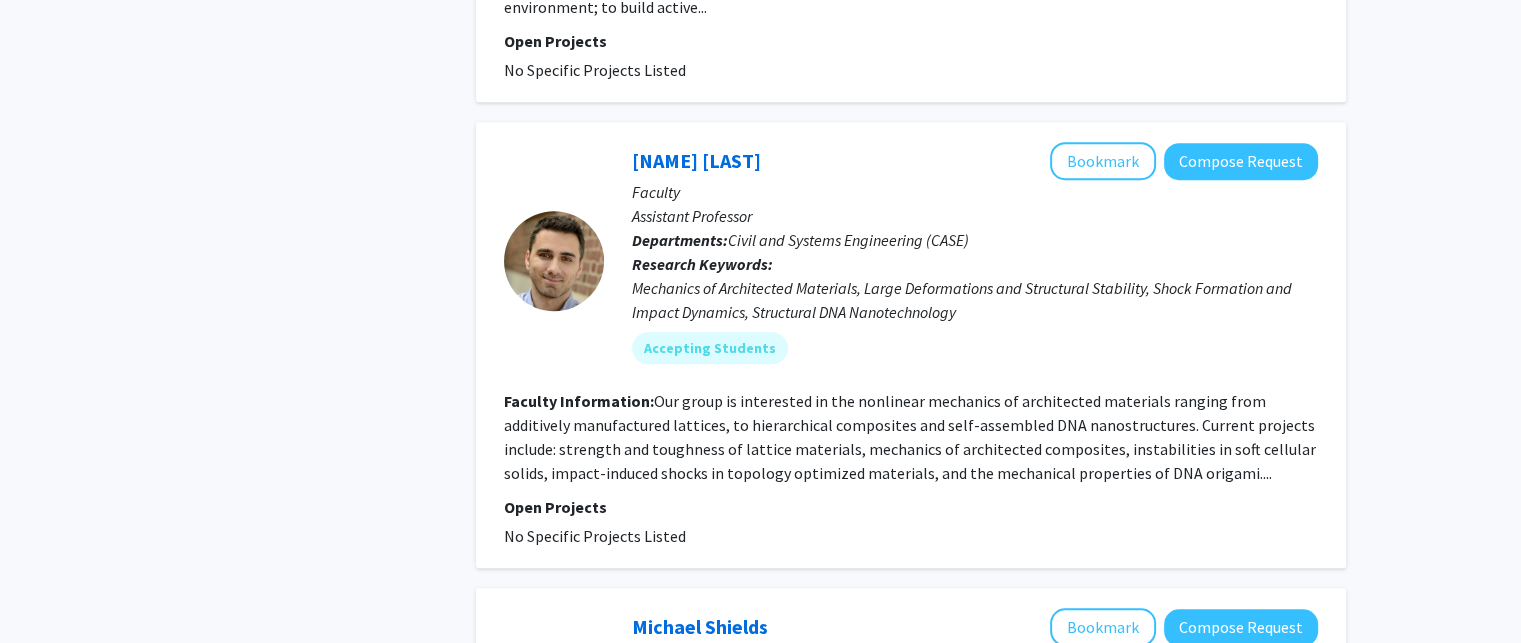 scroll, scrollTop: 1400, scrollLeft: 0, axis: vertical 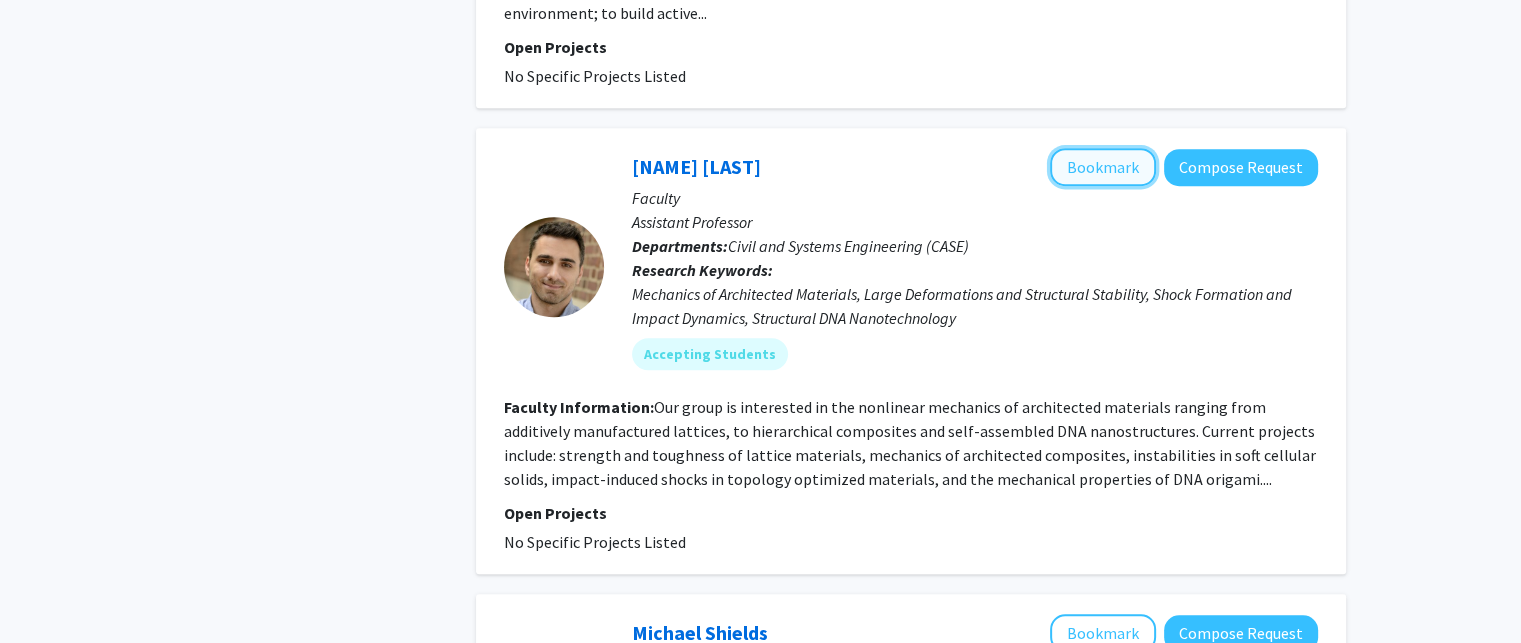 click on "Bookmark" 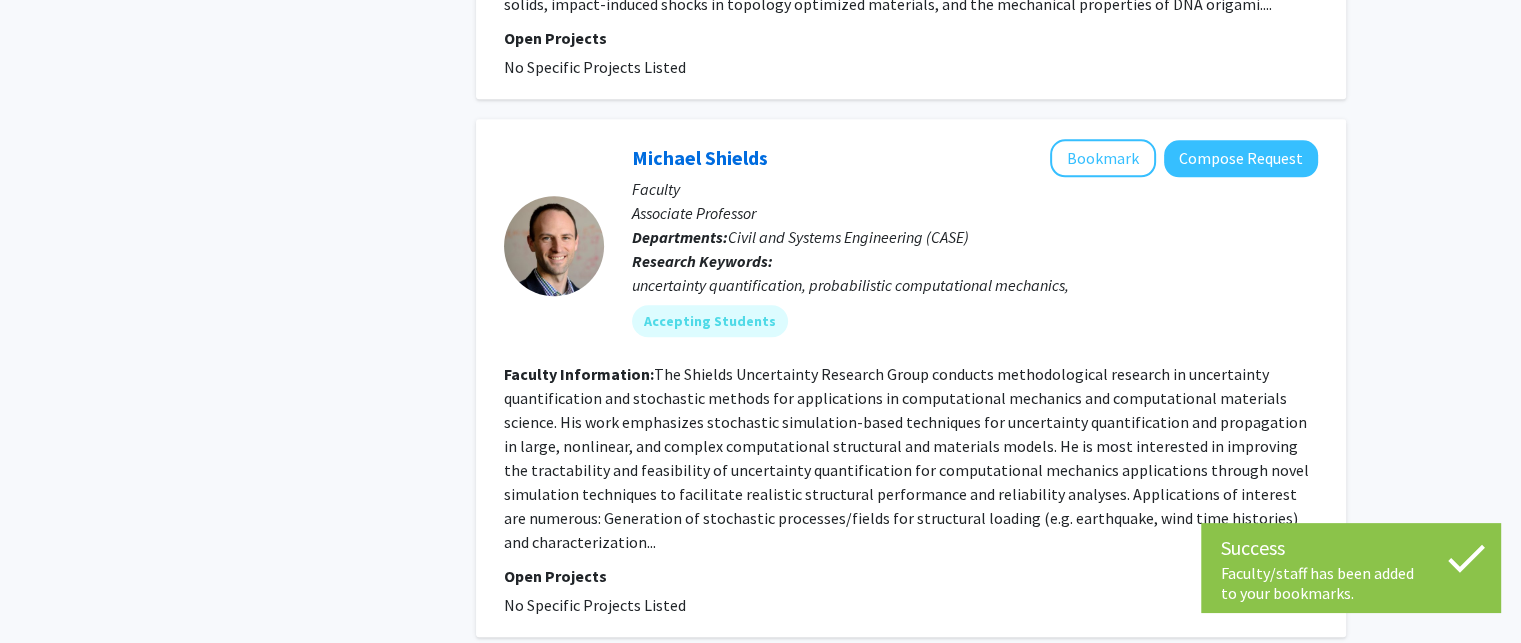 scroll, scrollTop: 1900, scrollLeft: 0, axis: vertical 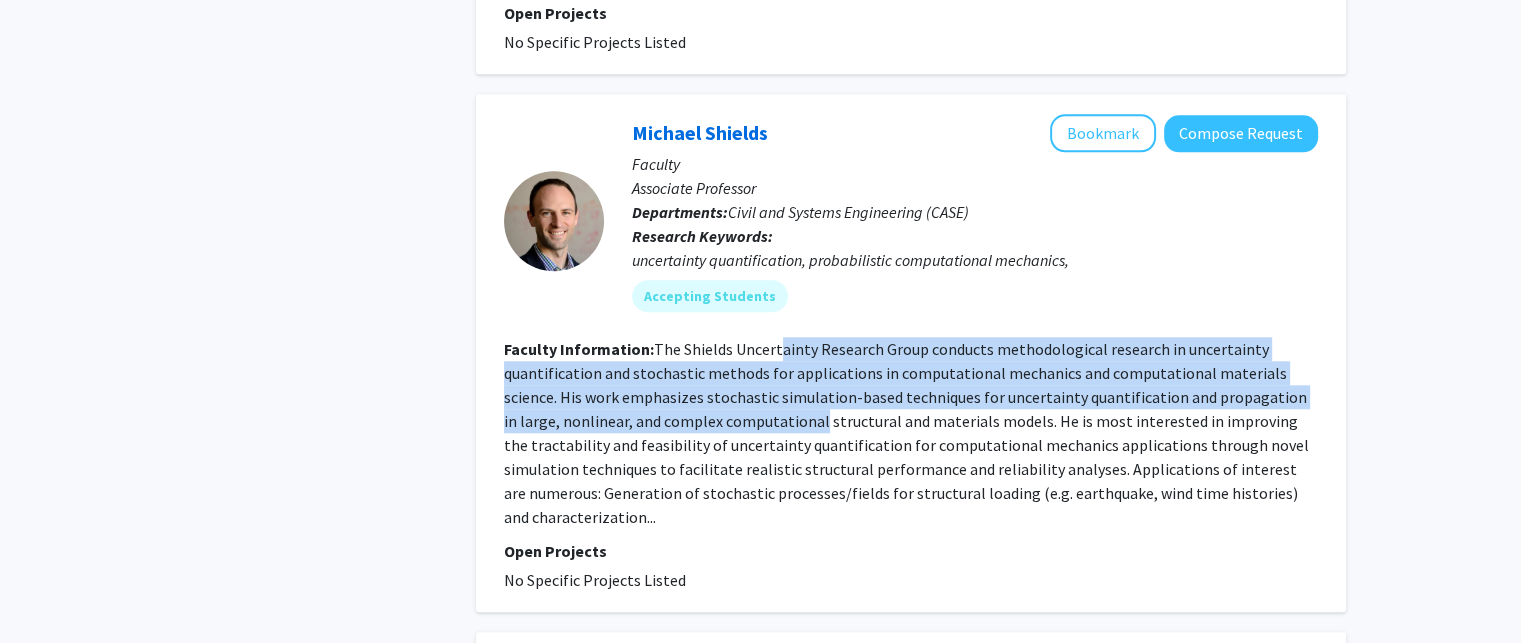 drag, startPoint x: 774, startPoint y: 328, endPoint x: 760, endPoint y: 401, distance: 74.330345 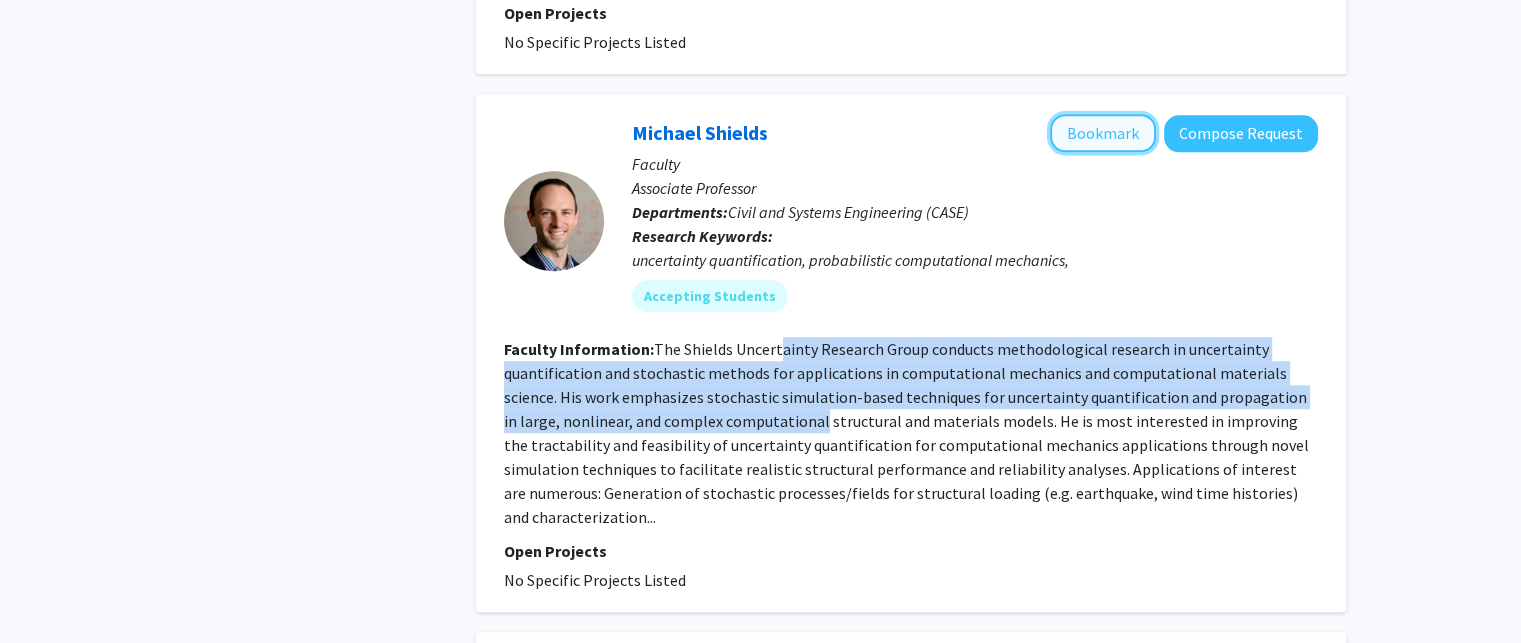 click on "Bookmark" 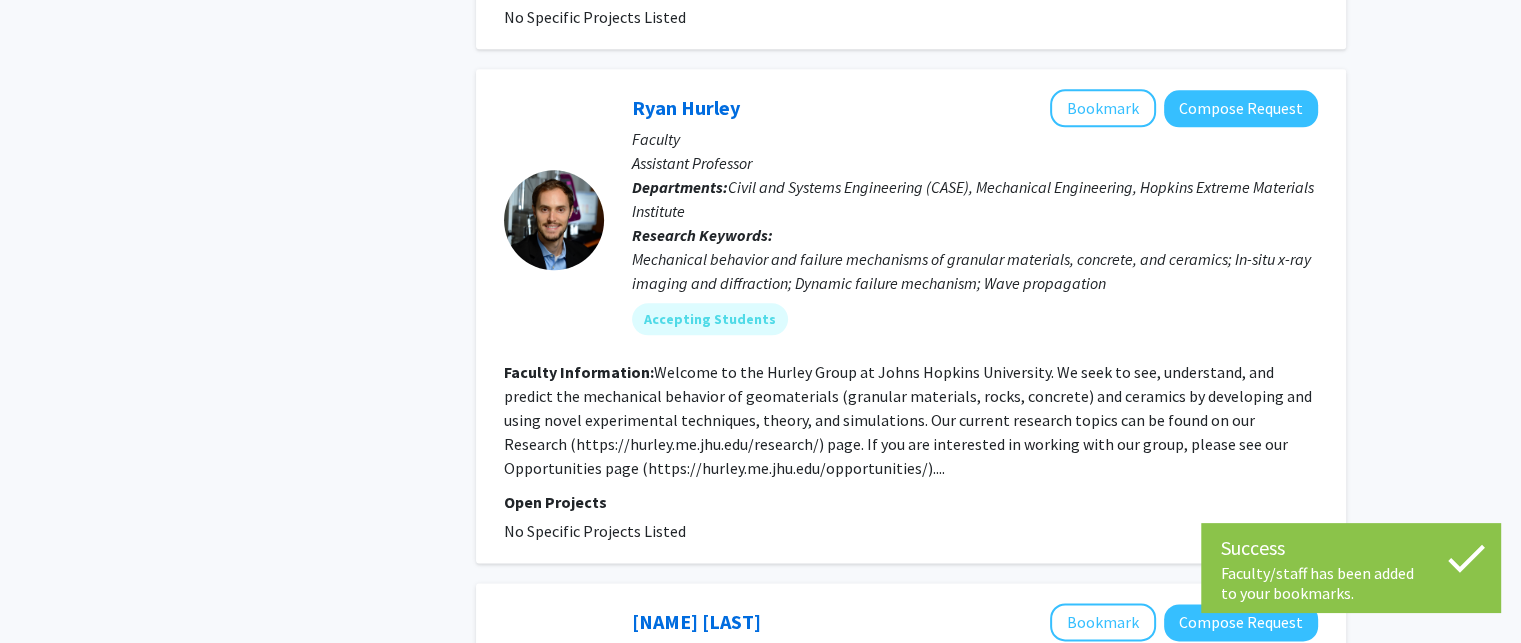 scroll, scrollTop: 2400, scrollLeft: 0, axis: vertical 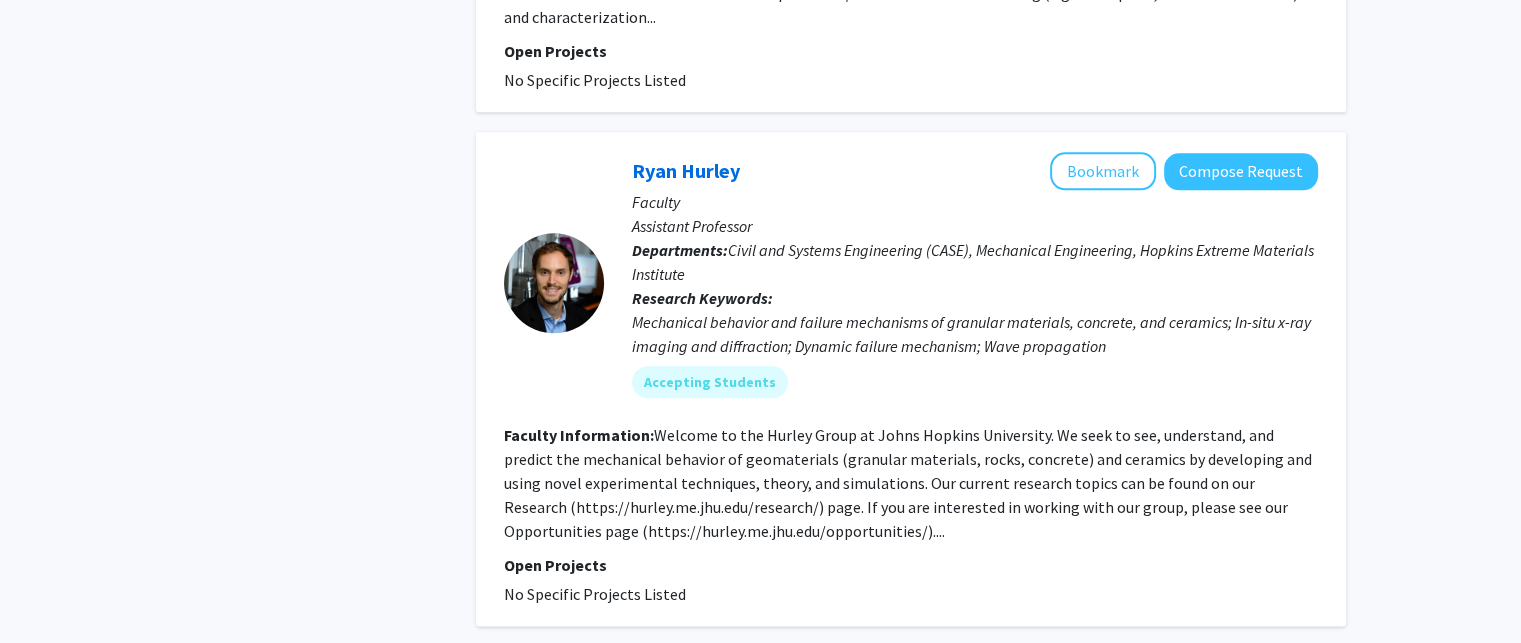 click on "Civil and Systems Engineering (CASE), Mechanical Engineering, Hopkins Extreme Materials Institute" 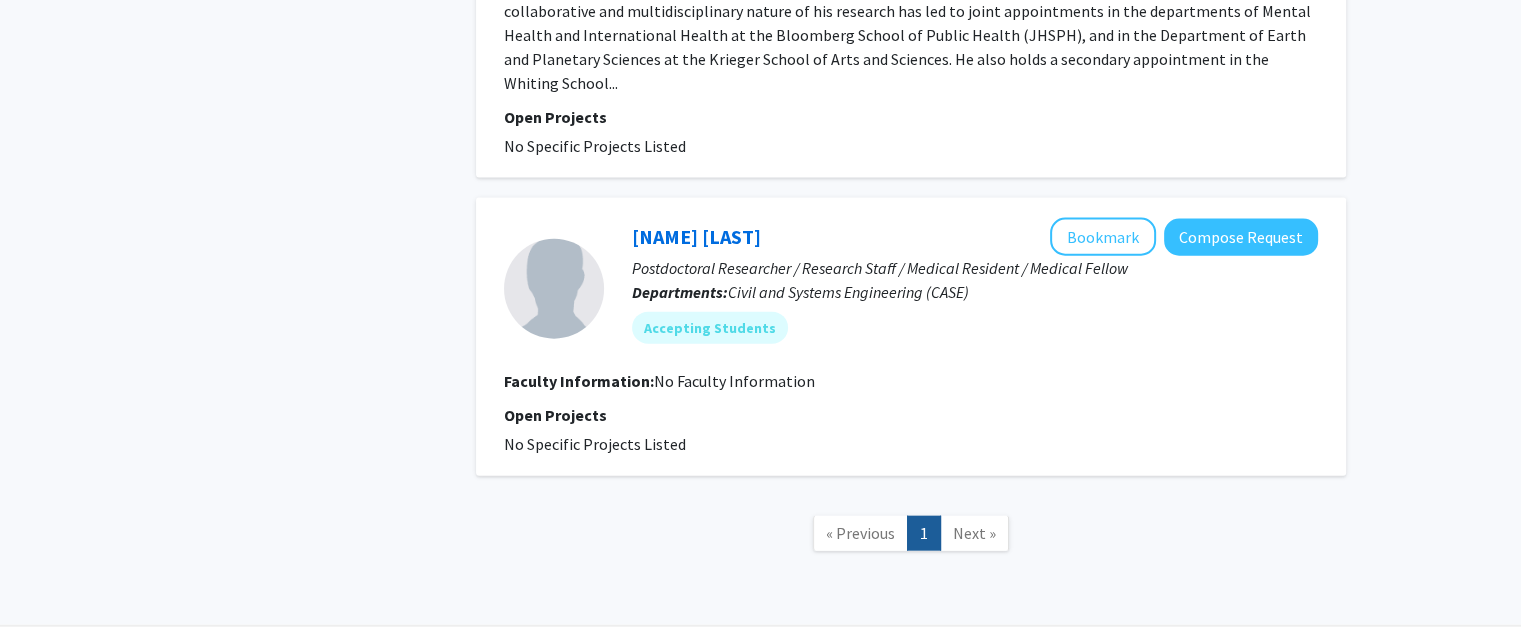 scroll, scrollTop: 4524, scrollLeft: 0, axis: vertical 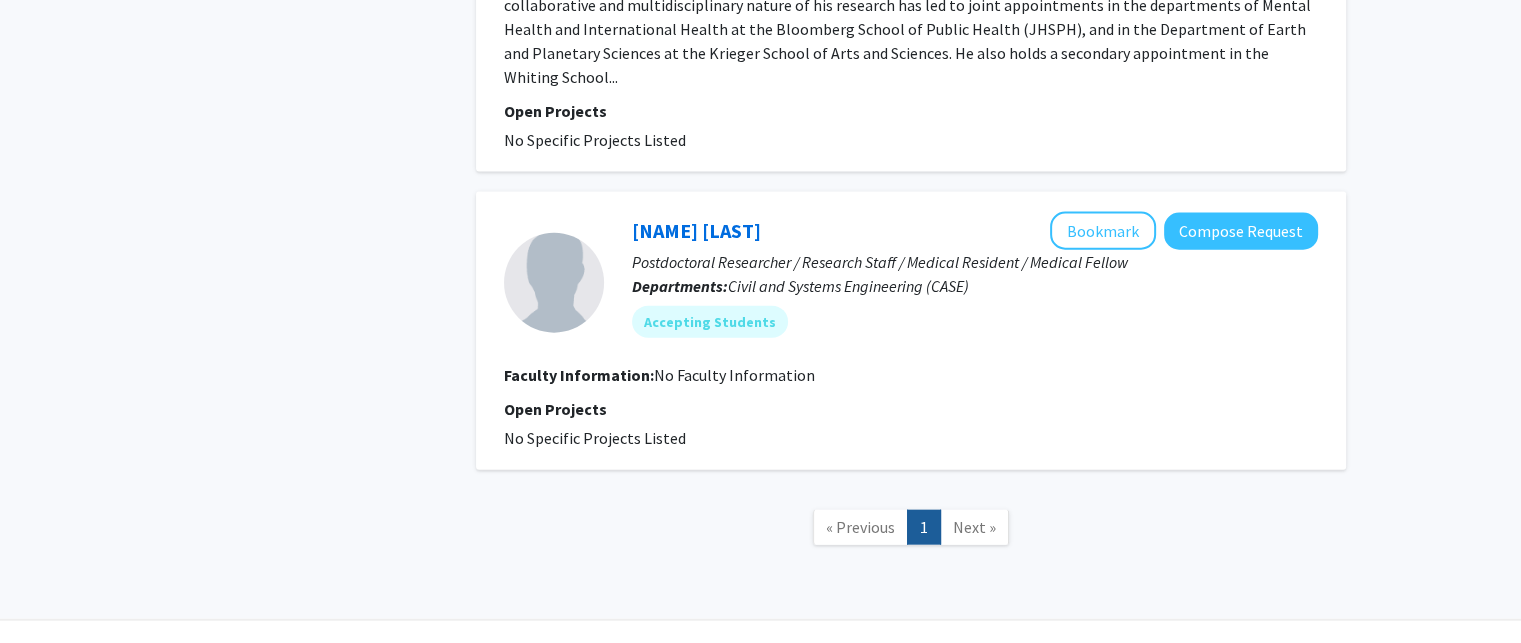 click on "Next »" 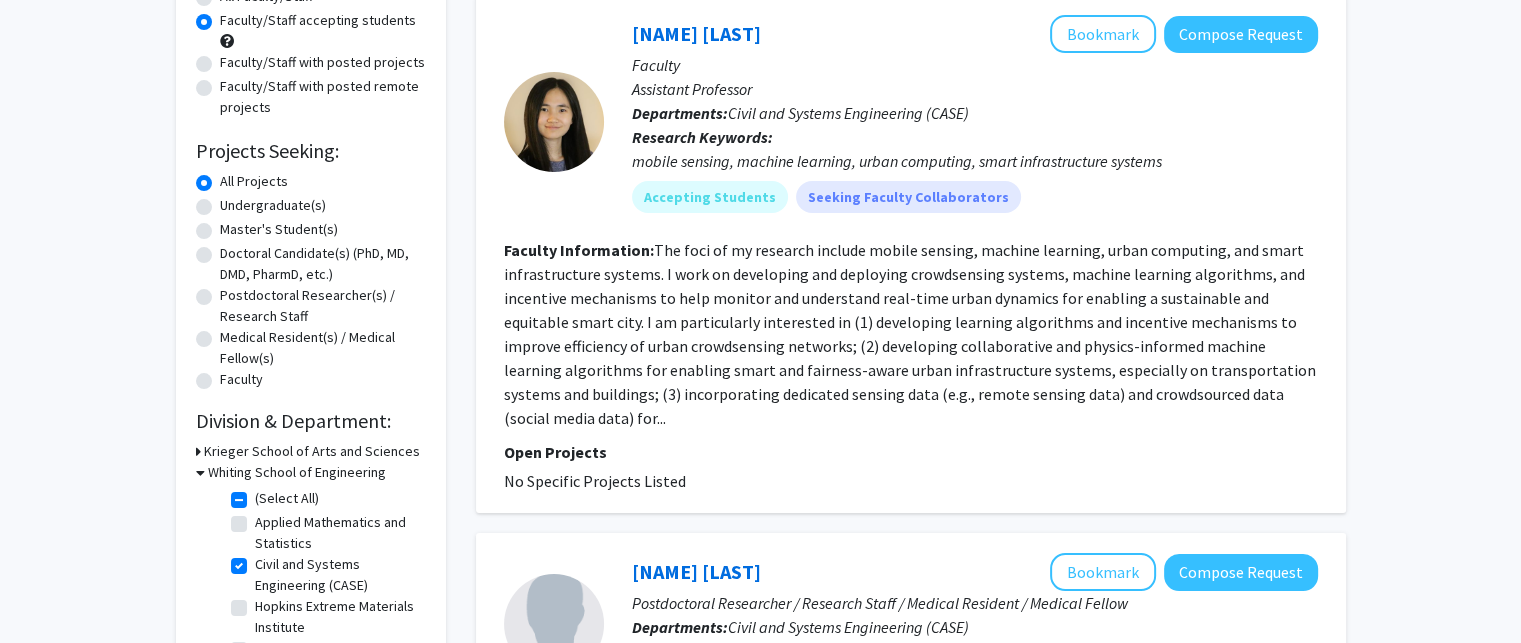 scroll, scrollTop: 0, scrollLeft: 0, axis: both 